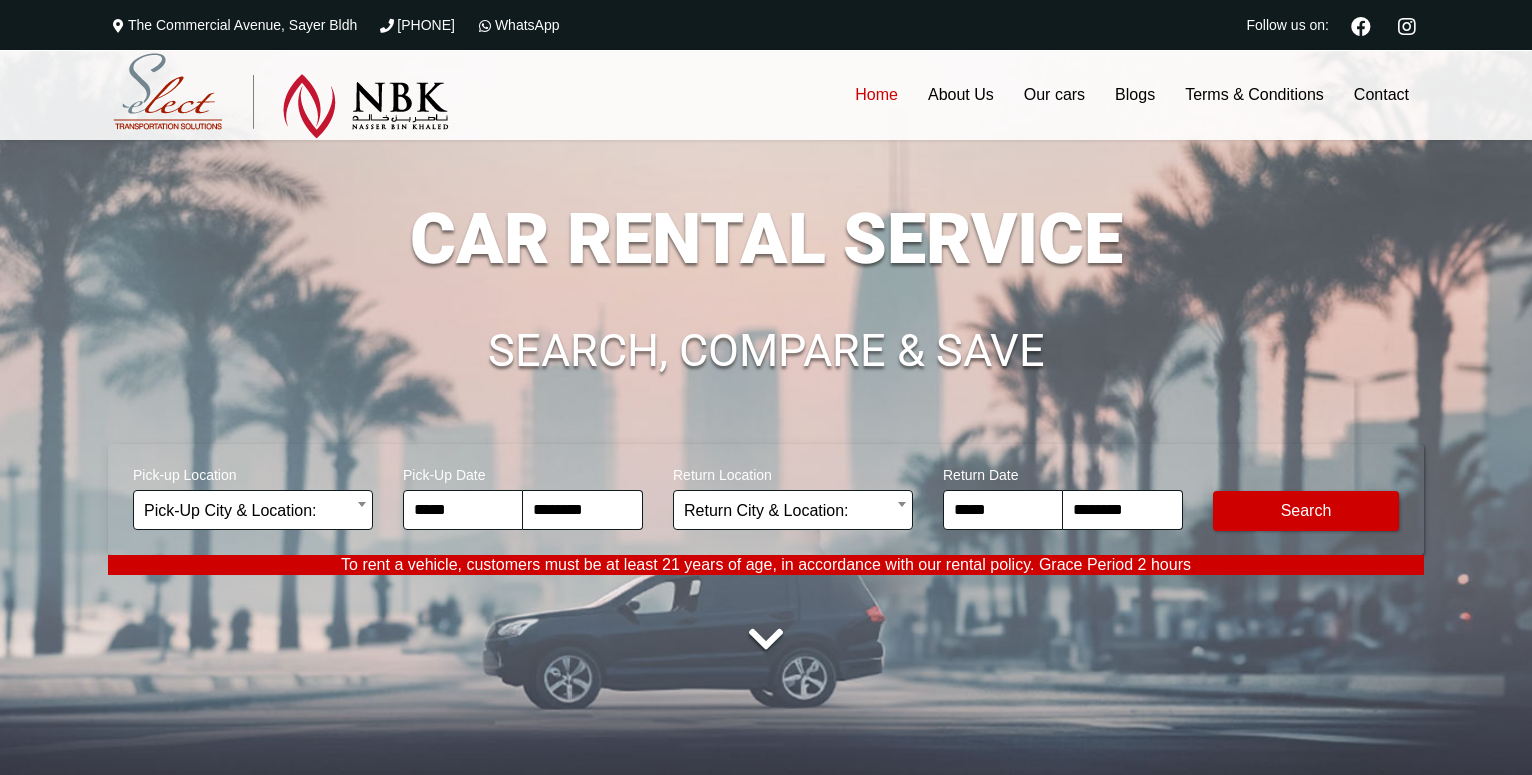 scroll, scrollTop: 0, scrollLeft: 0, axis: both 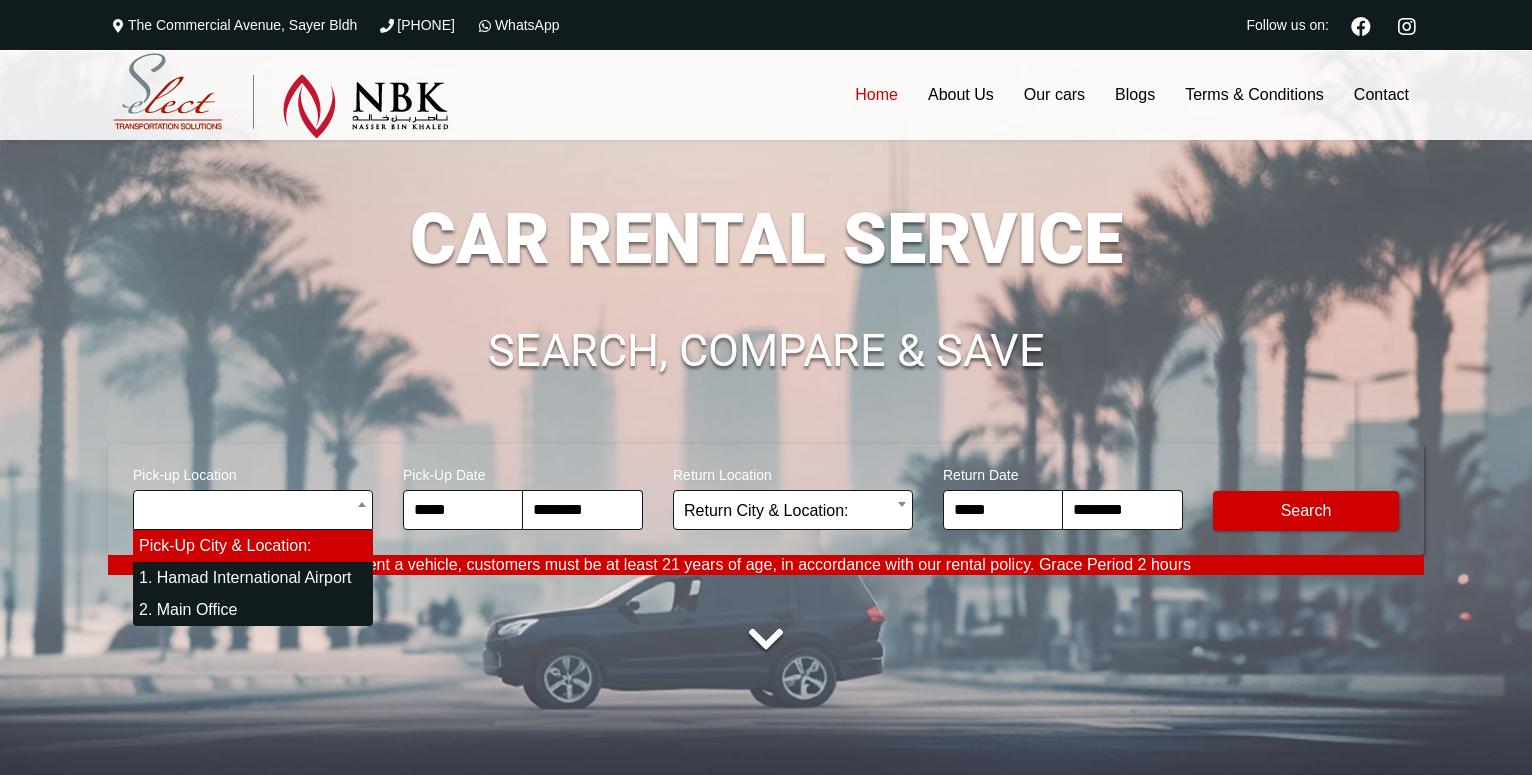 click on "**********" at bounding box center (766, 3482) 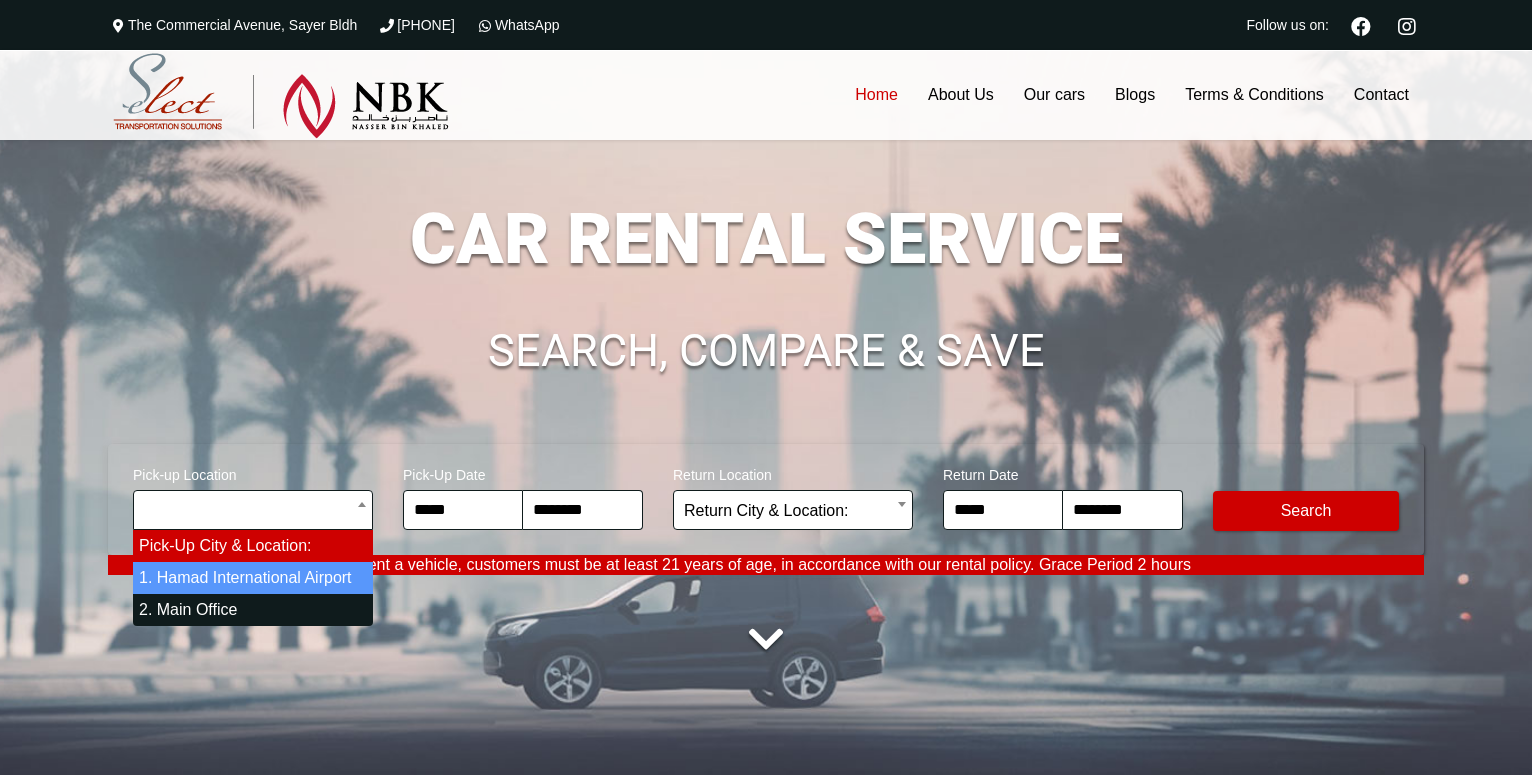 drag, startPoint x: 244, startPoint y: 578, endPoint x: 350, endPoint y: 540, distance: 112.60551 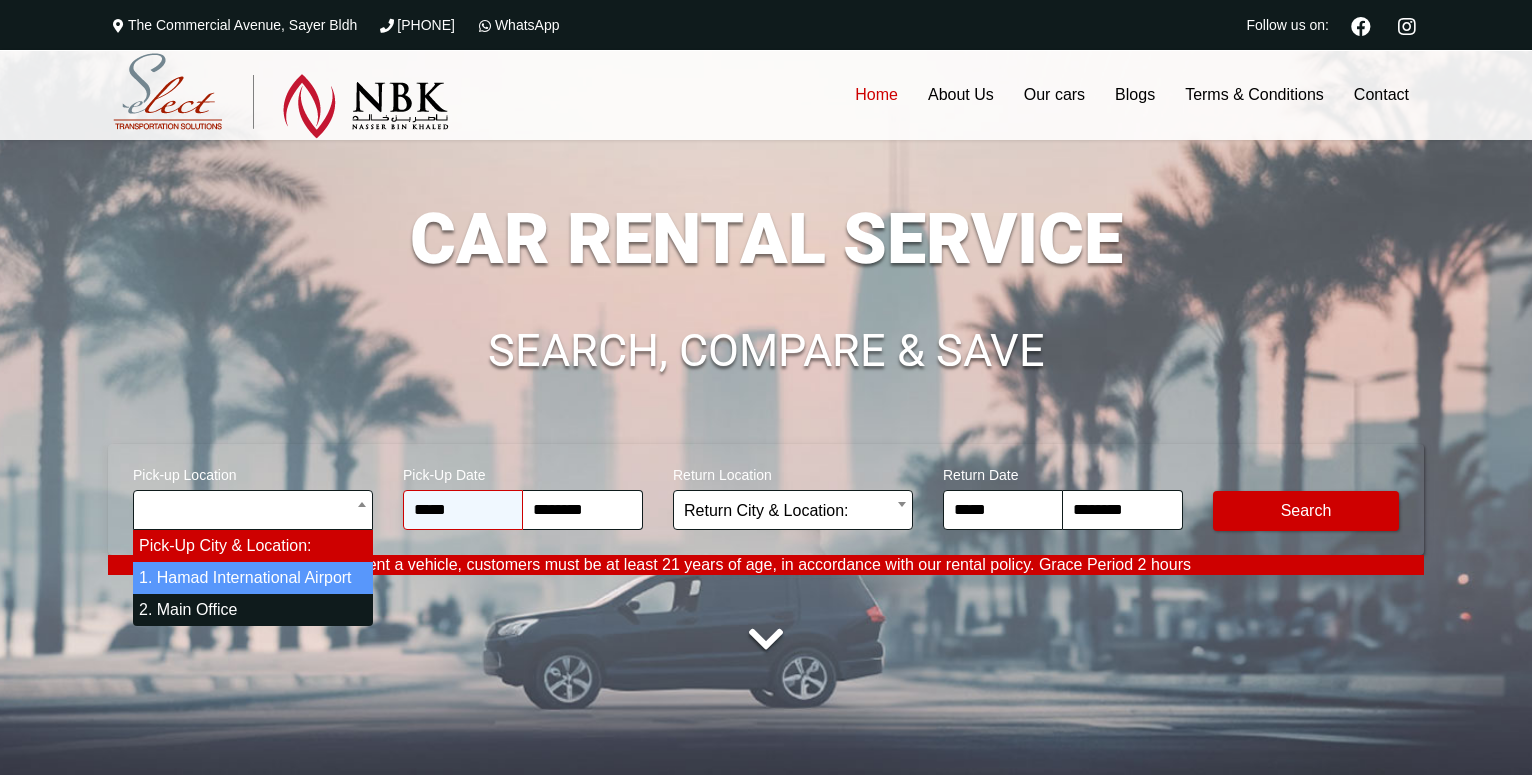 select on "*" 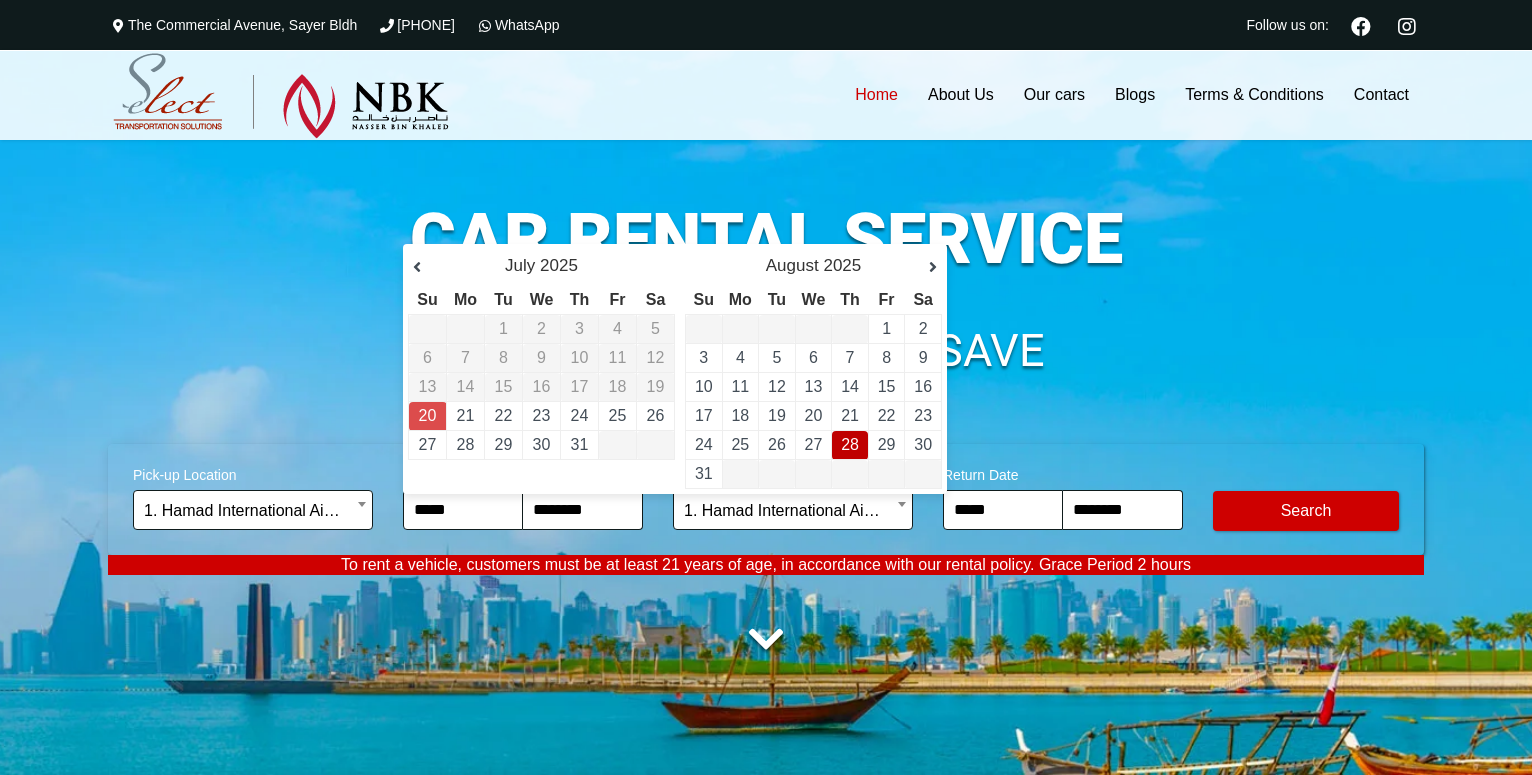 click on "28" at bounding box center [850, 444] 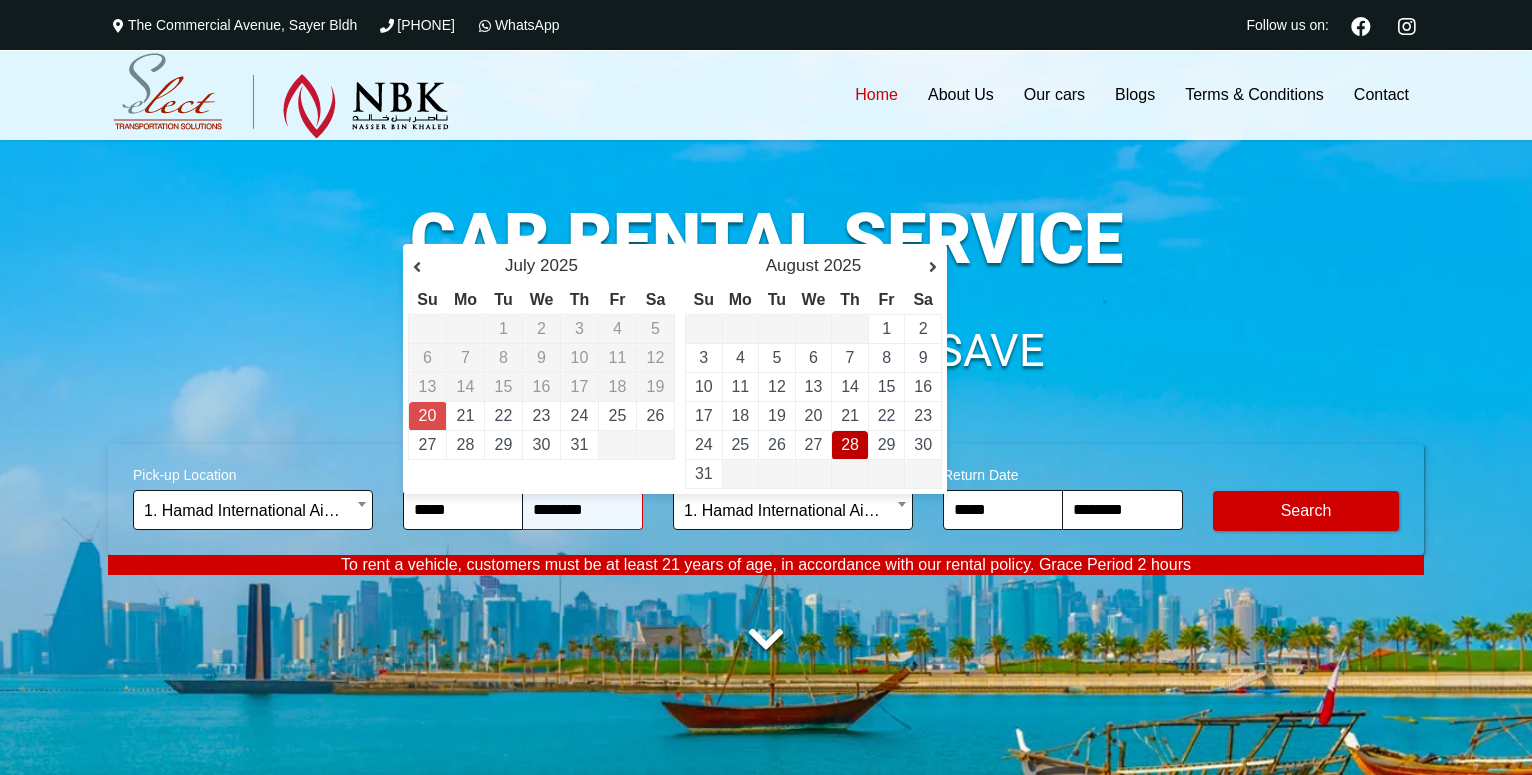 type on "**********" 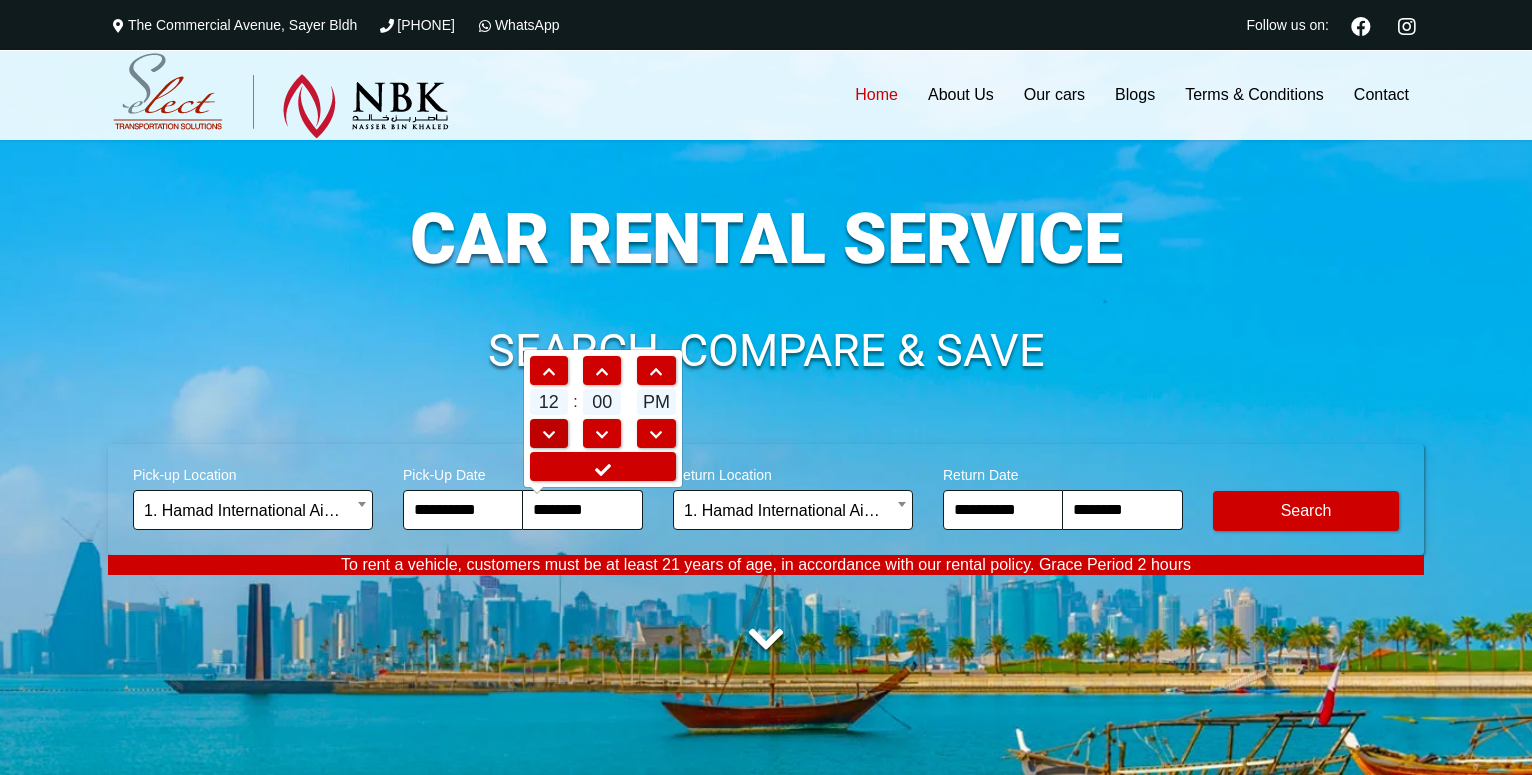 click at bounding box center (549, 435) 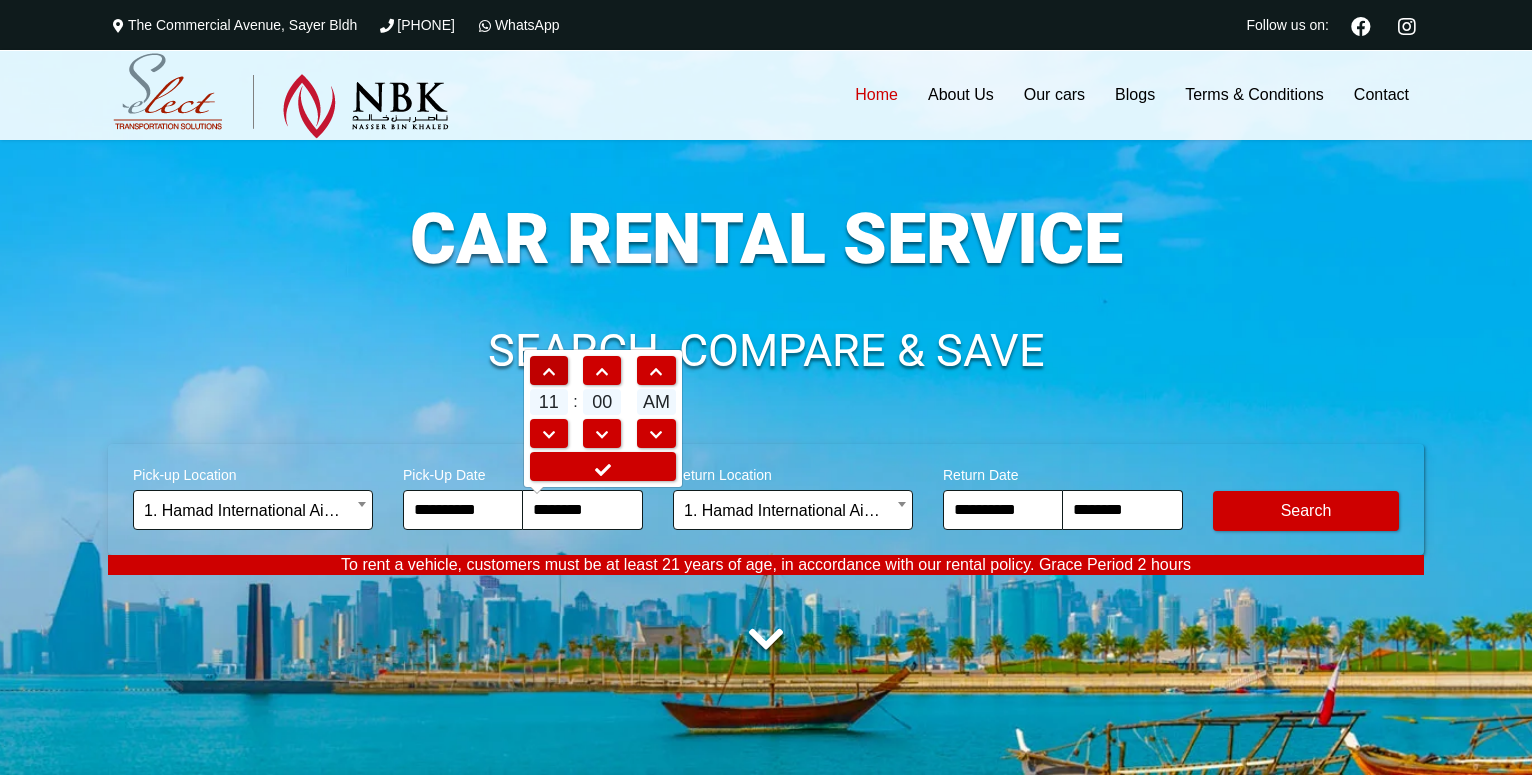 click at bounding box center [549, 372] 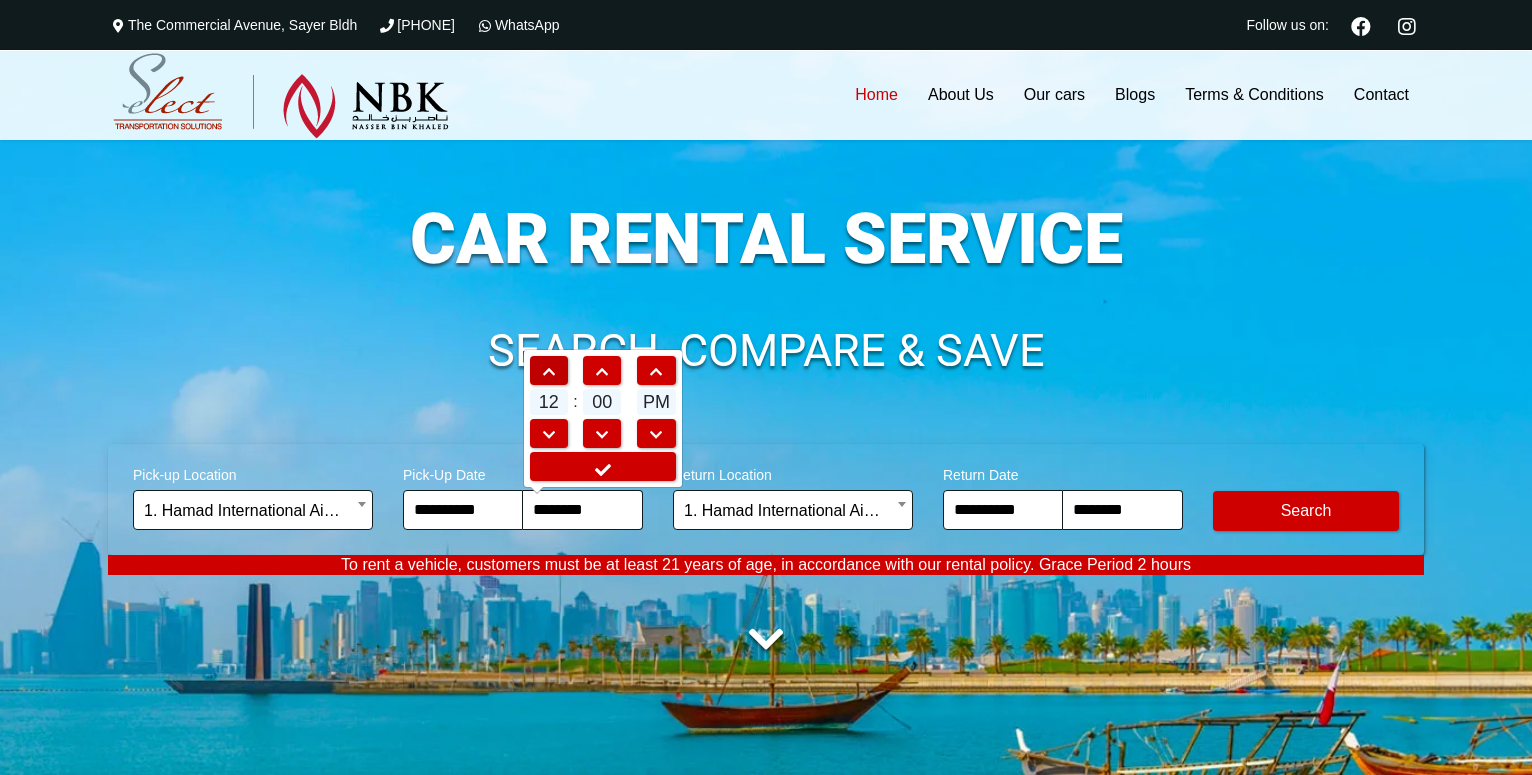 click at bounding box center (549, 372) 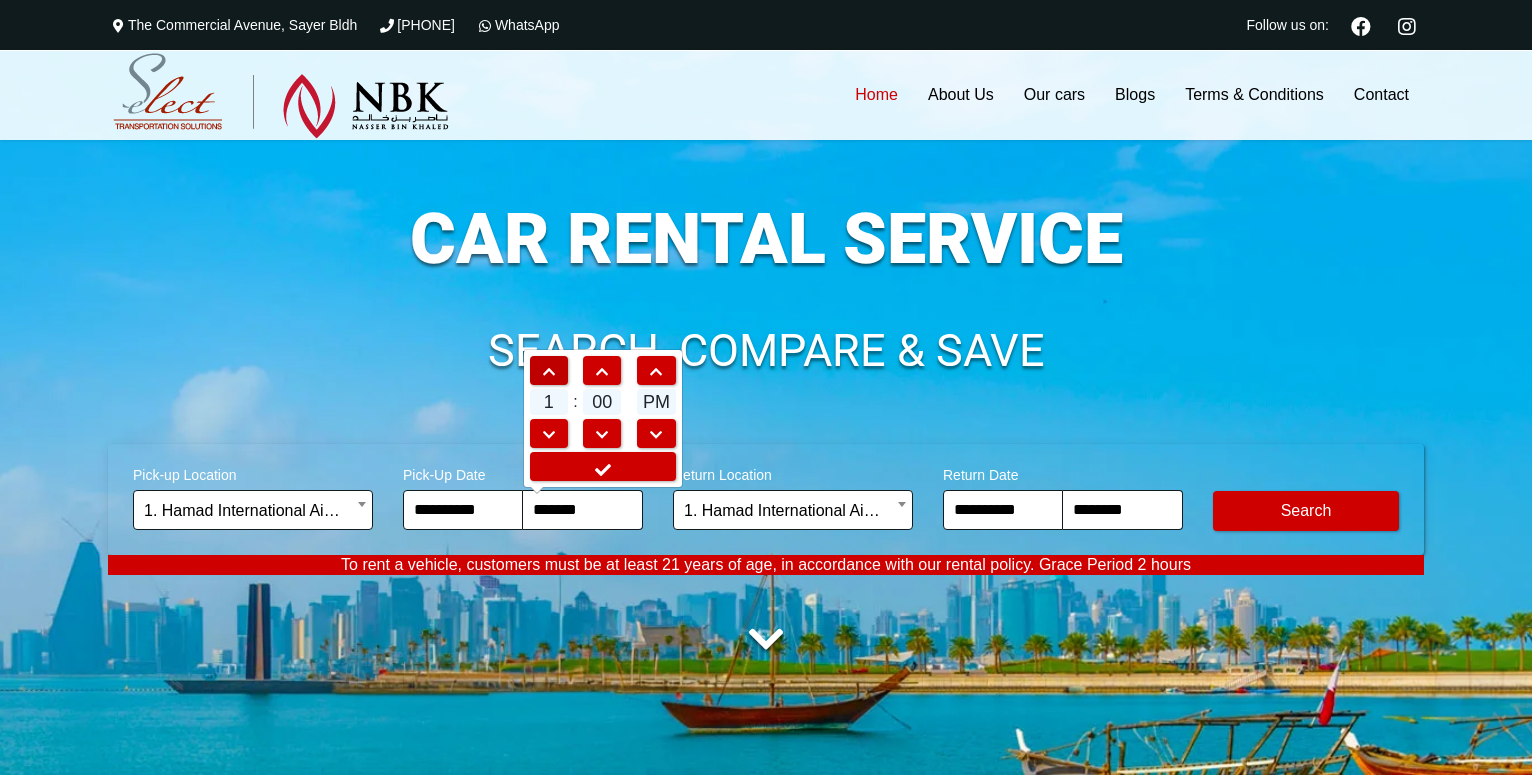 click at bounding box center (549, 372) 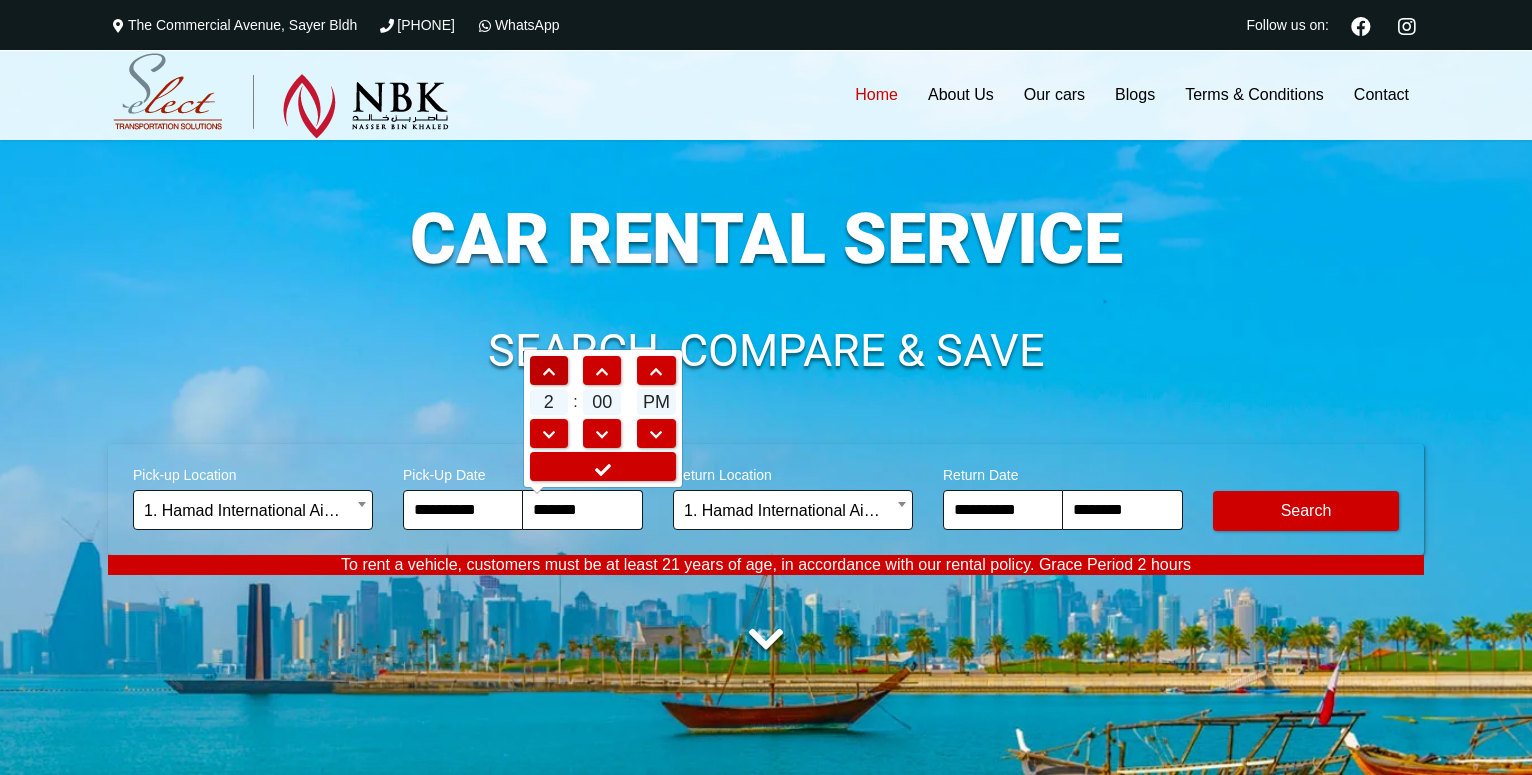 click at bounding box center [549, 372] 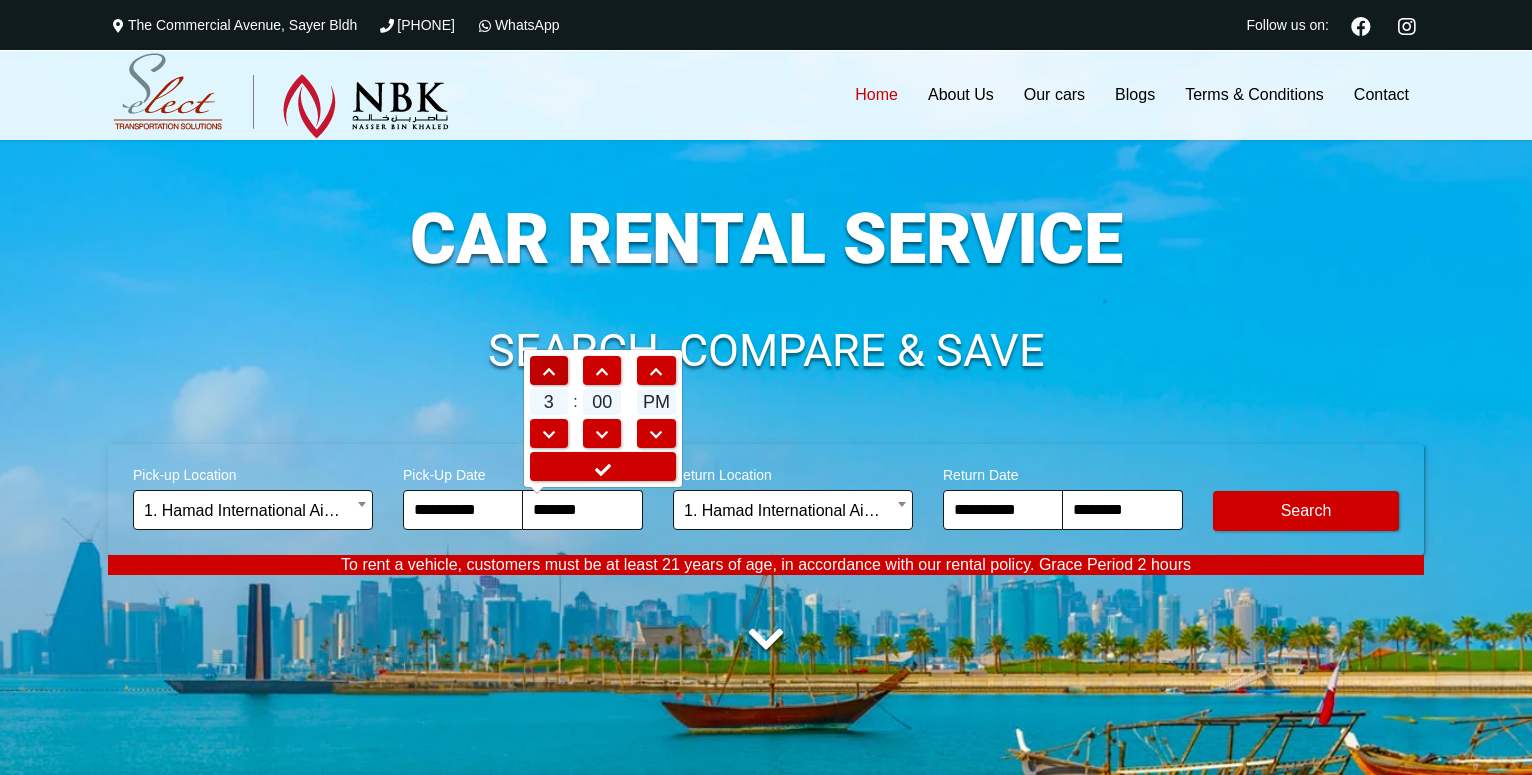 click at bounding box center [549, 372] 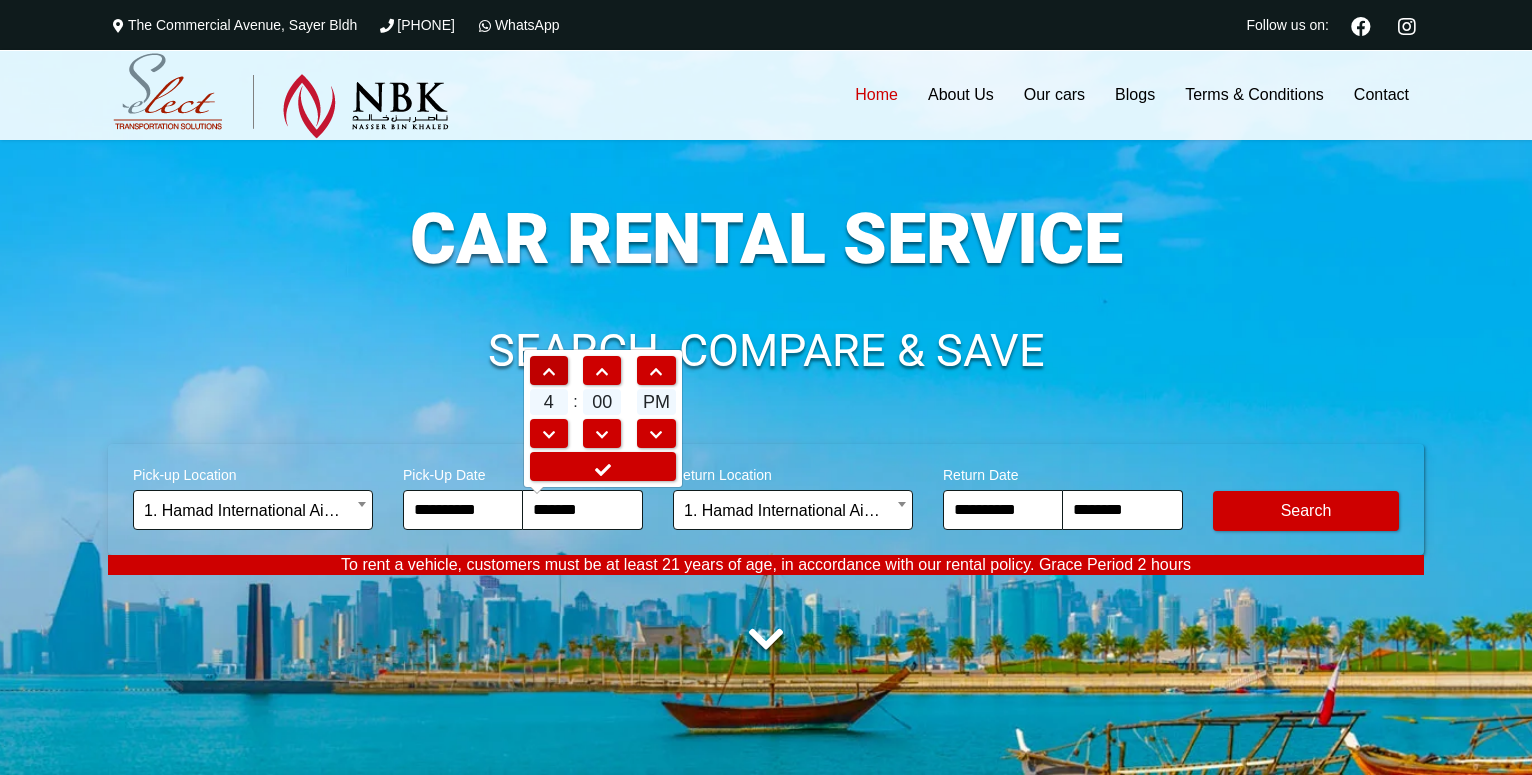 click at bounding box center (549, 372) 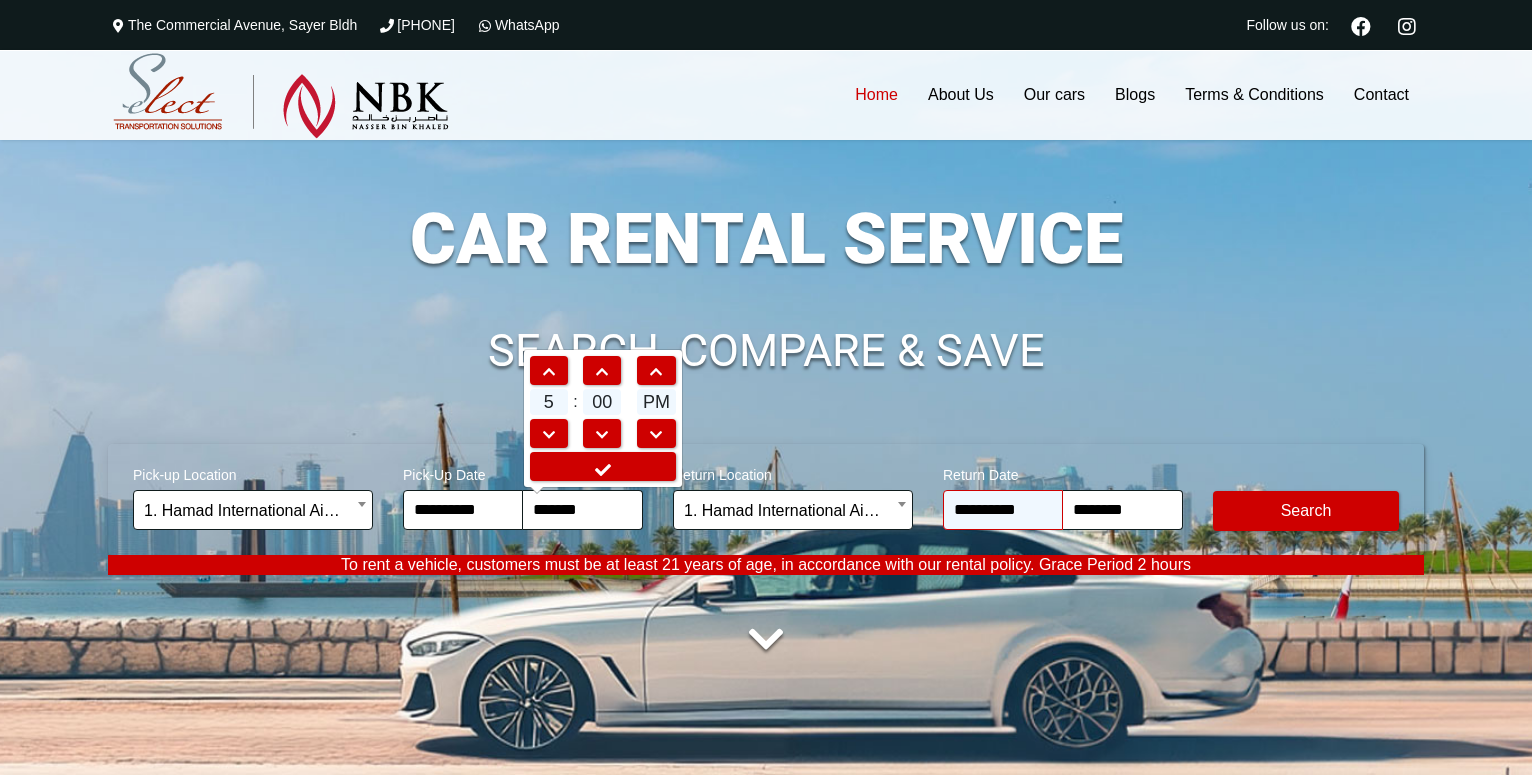 click on "**********" at bounding box center [1003, 510] 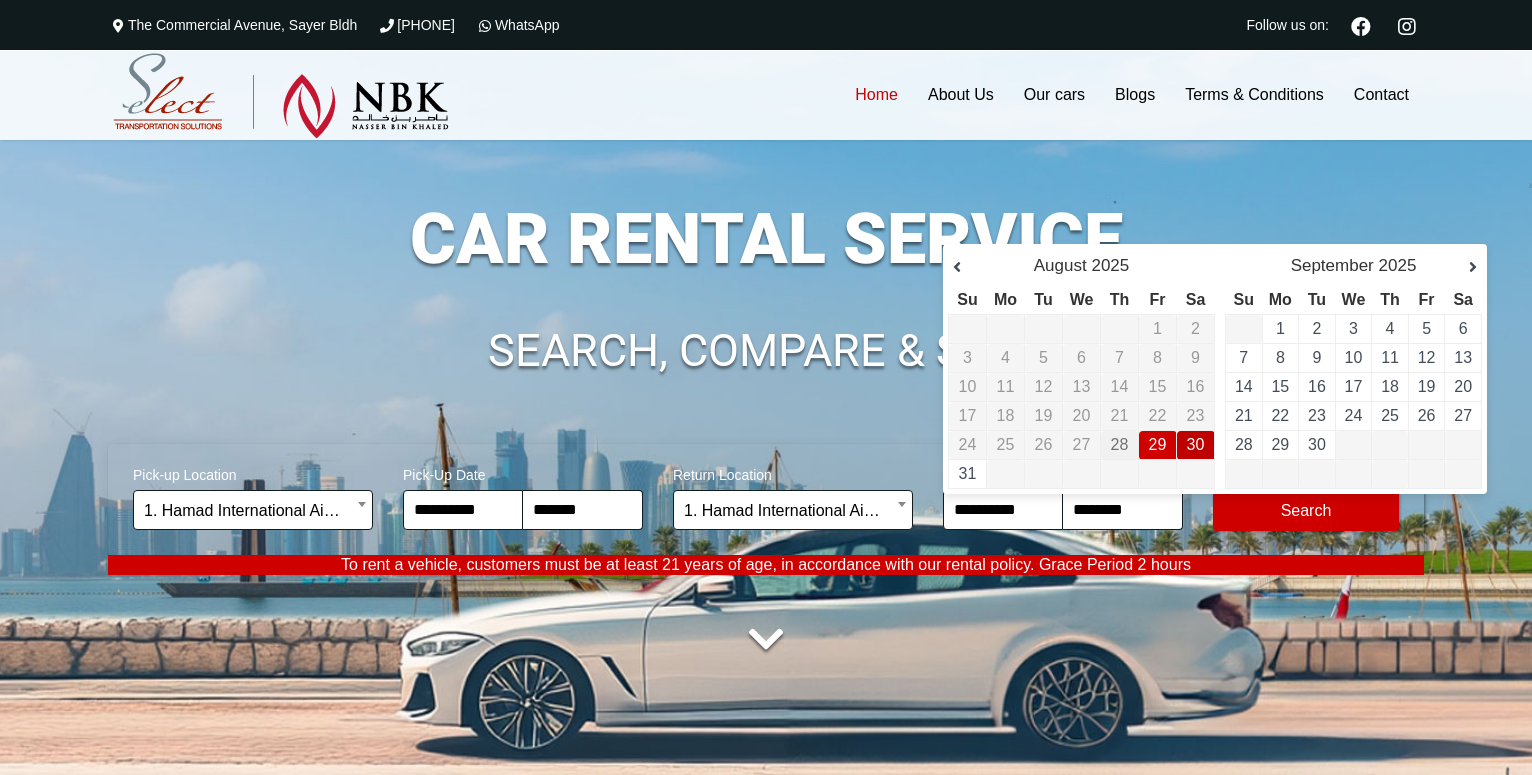 click on "30" at bounding box center (1196, 444) 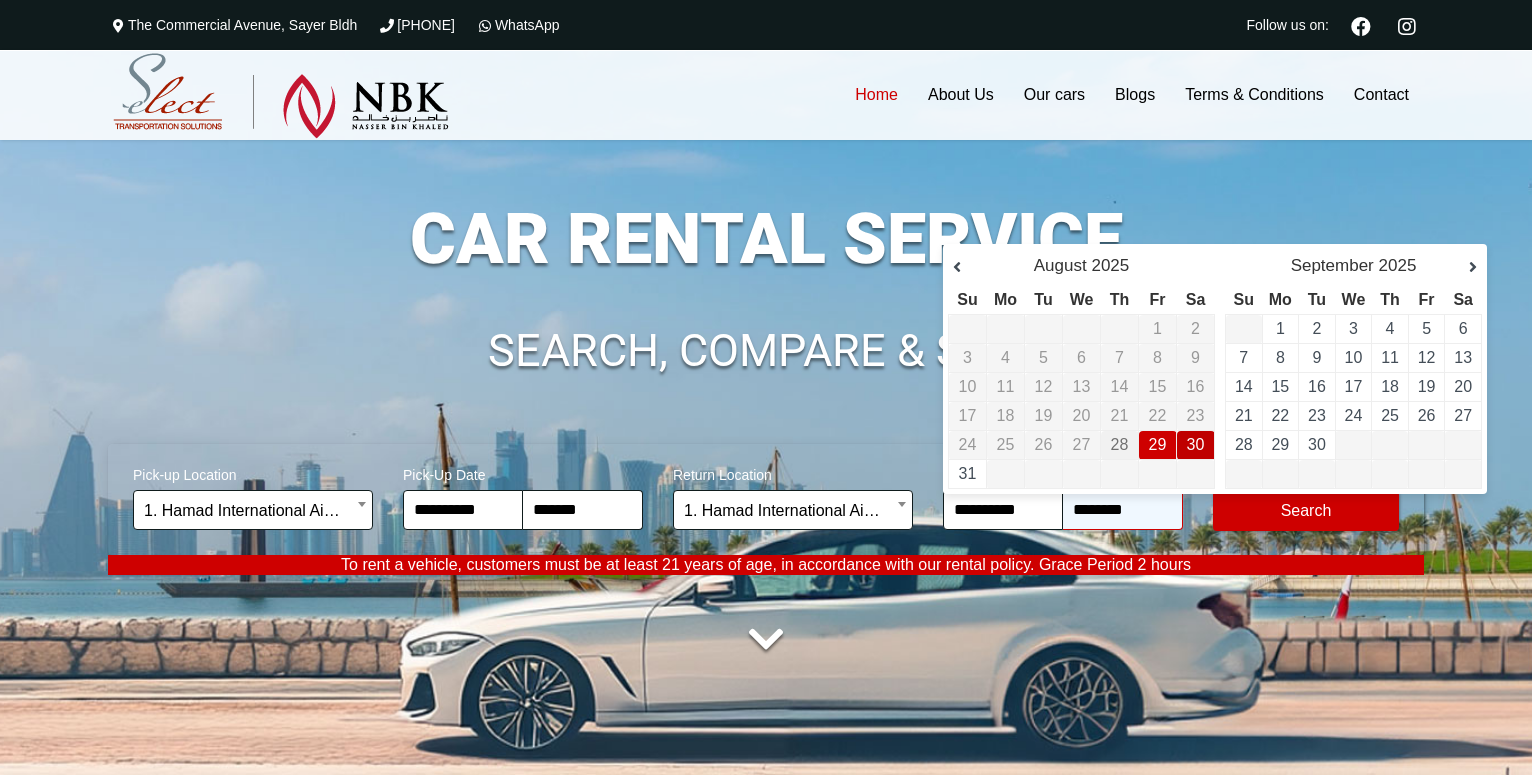 type on "**********" 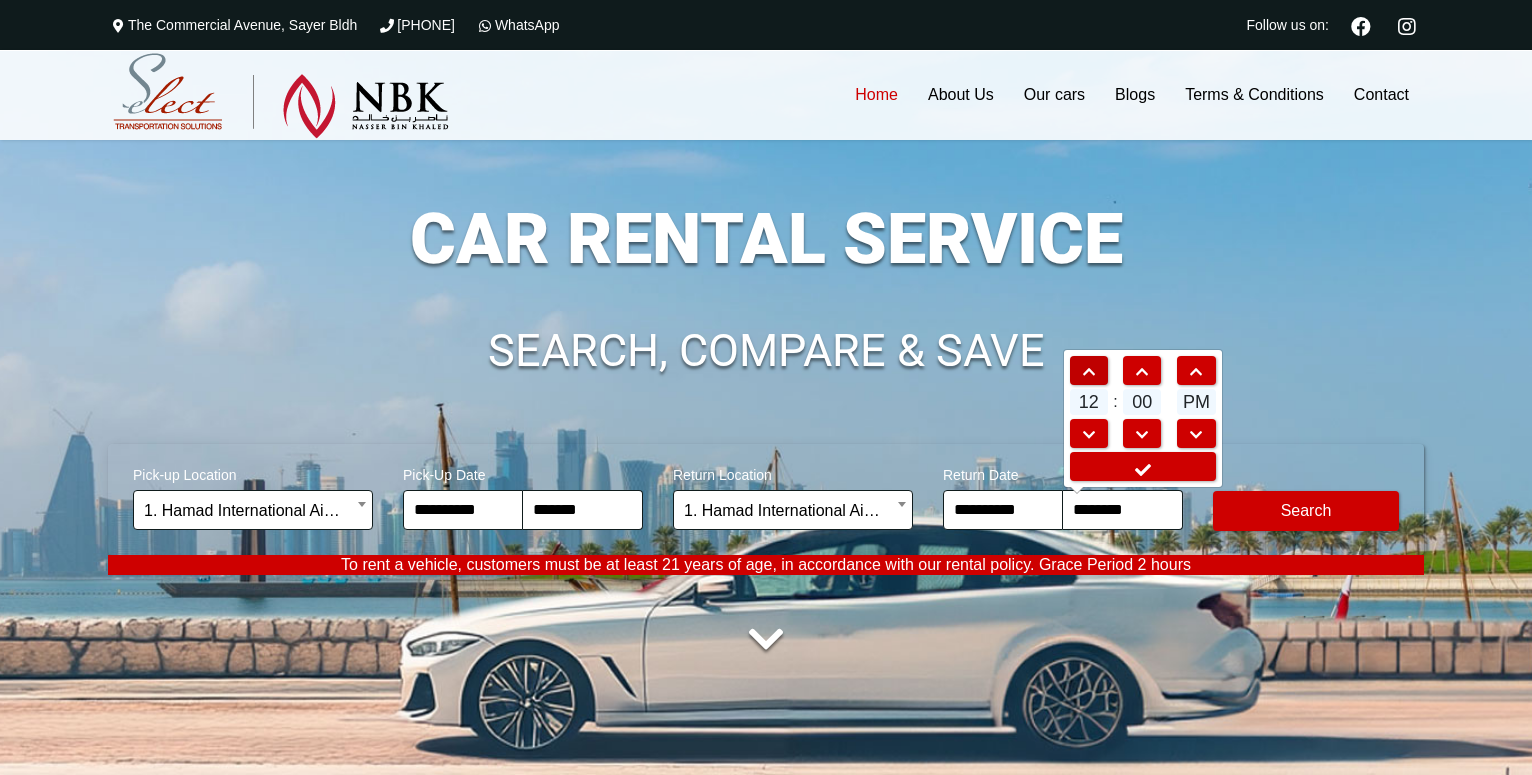 click at bounding box center [1089, 372] 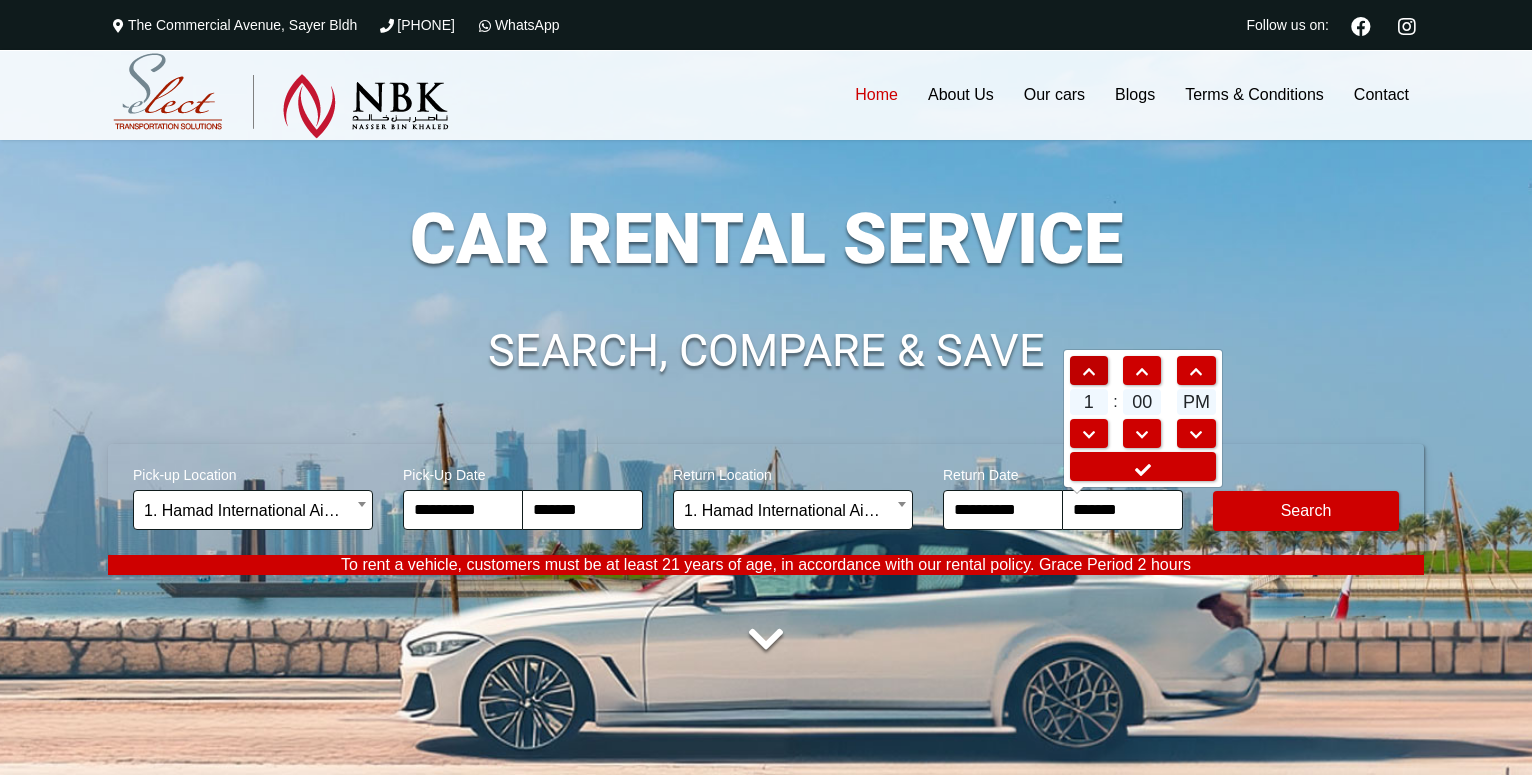 click at bounding box center [1089, 372] 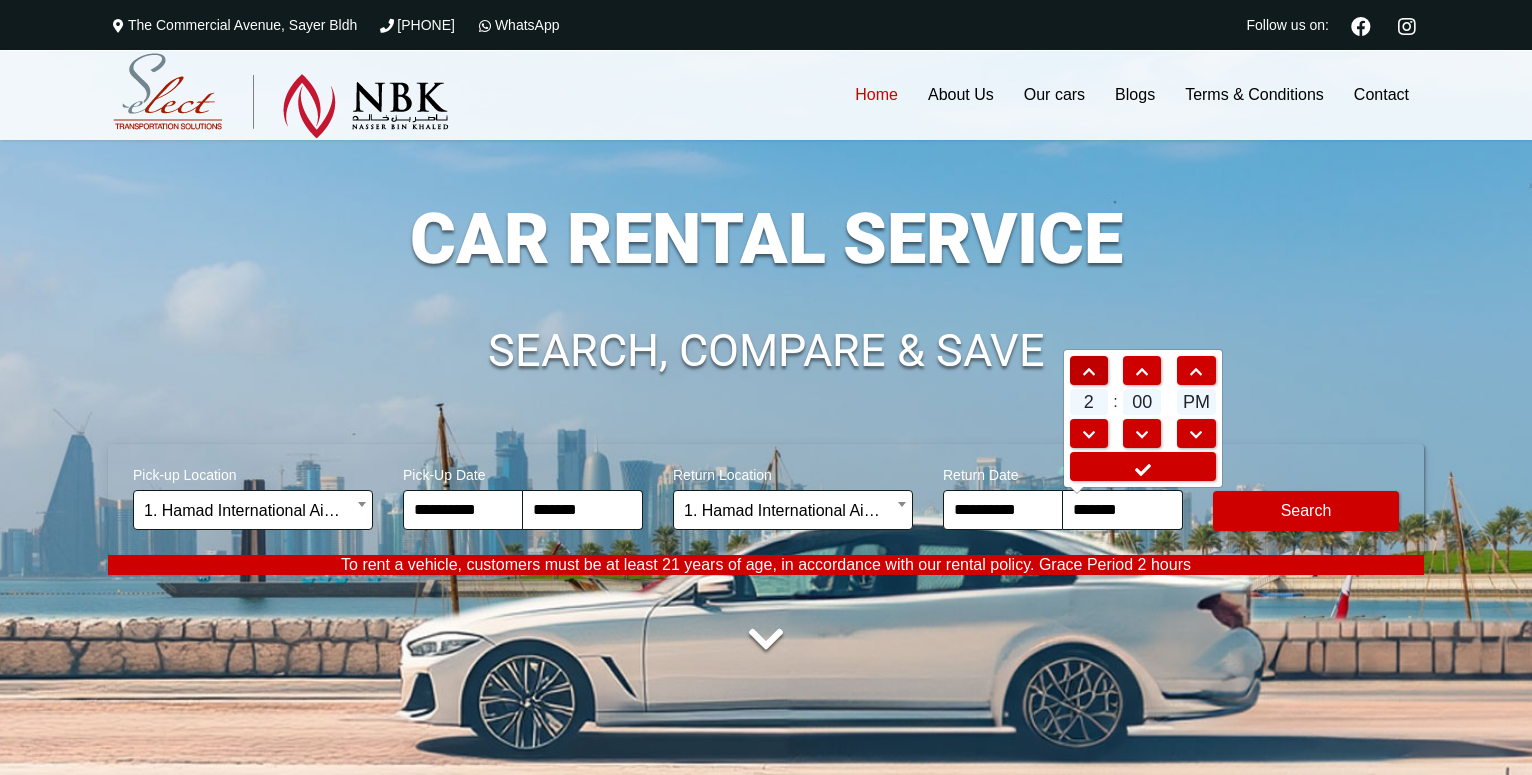 click at bounding box center (1089, 372) 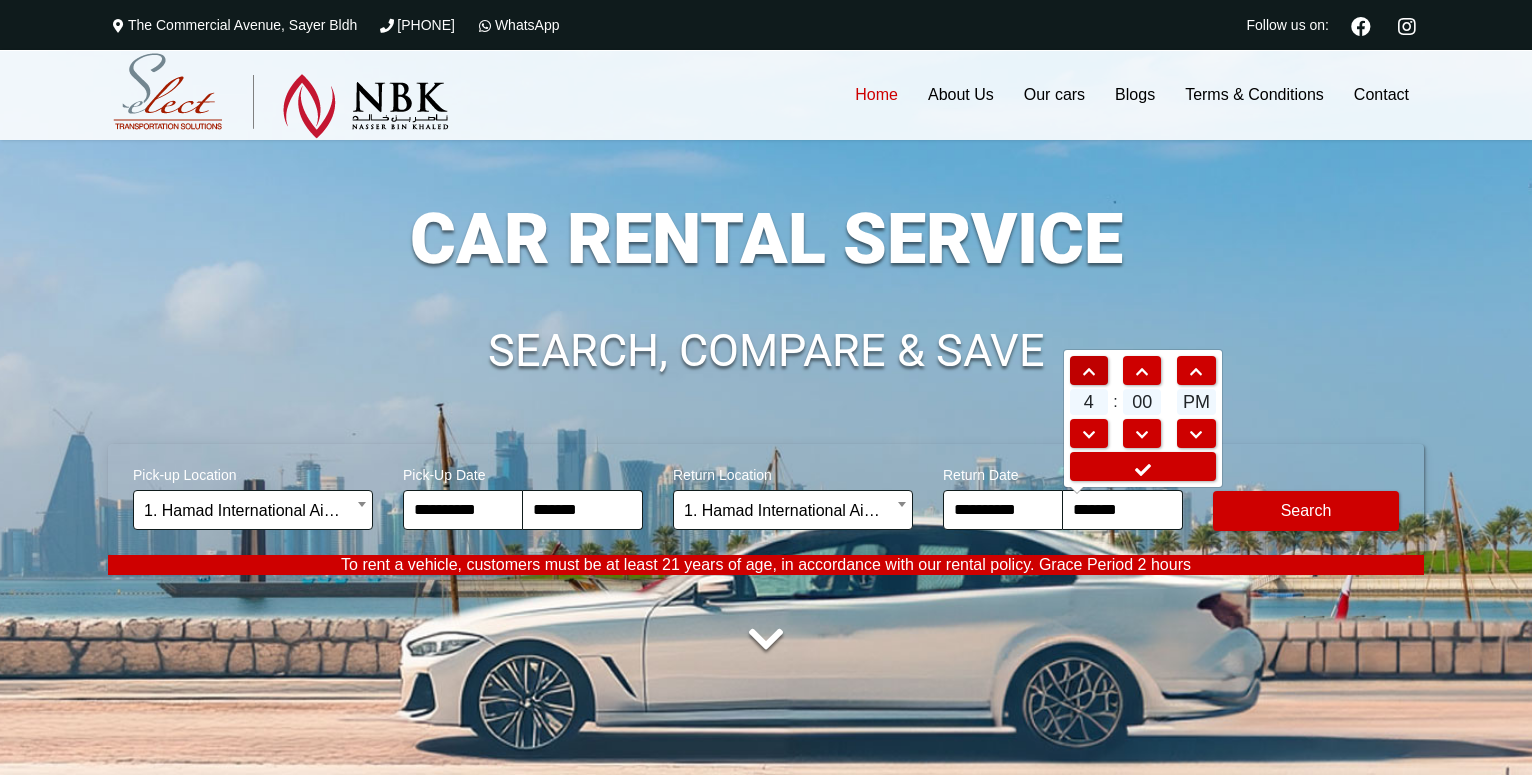 click at bounding box center (1089, 372) 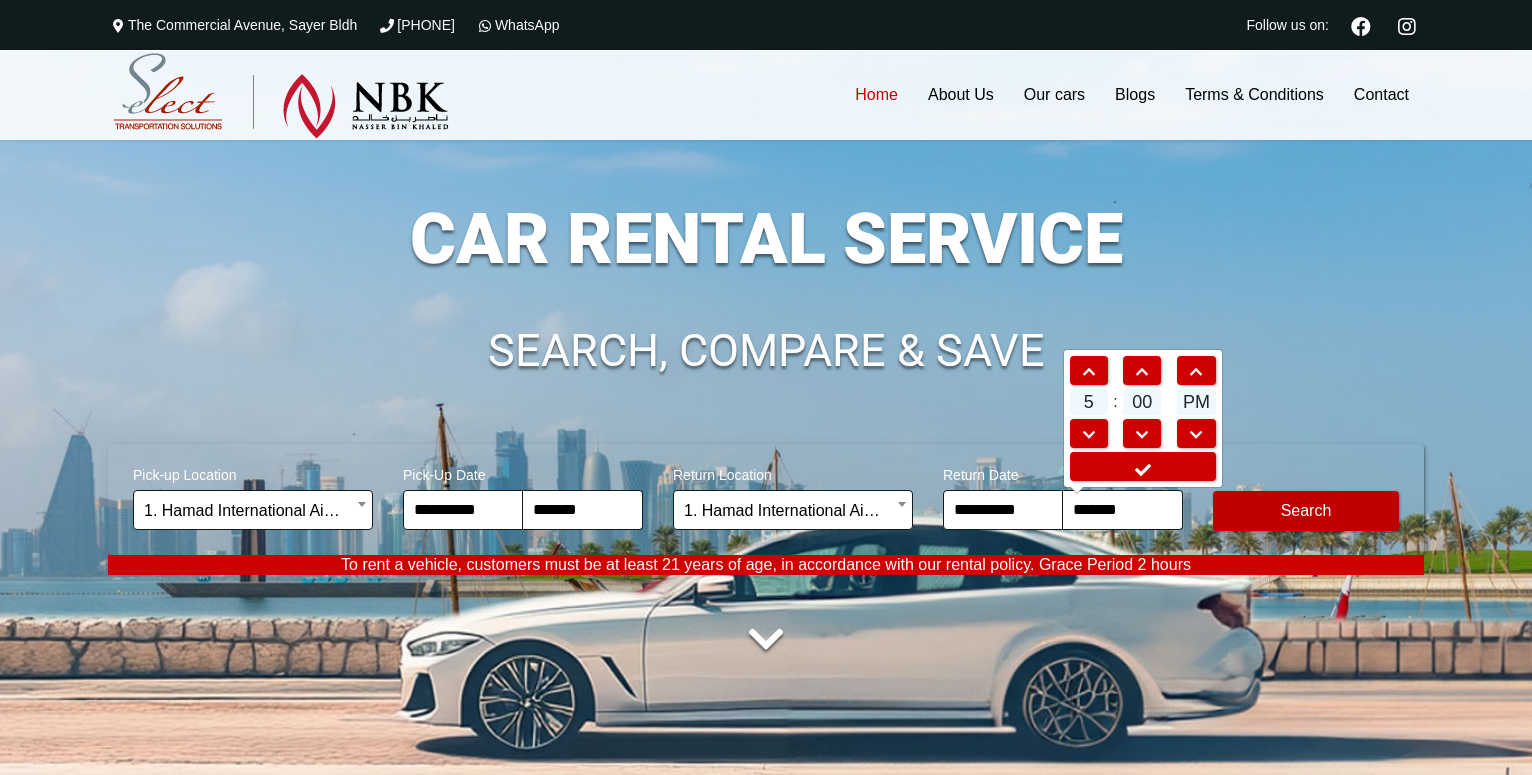 click on "Modify Search" at bounding box center (1306, 511) 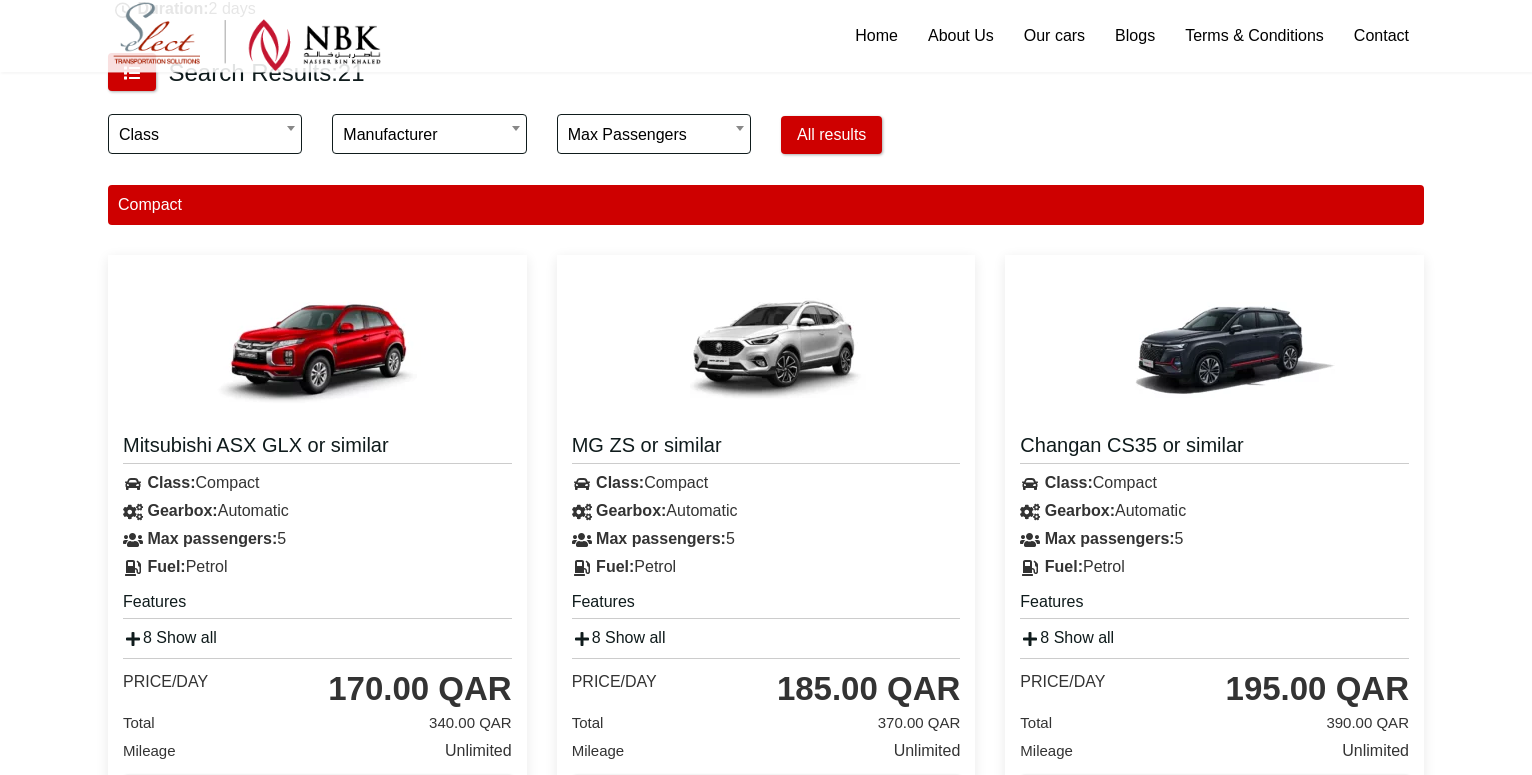 scroll, scrollTop: 612, scrollLeft: 0, axis: vertical 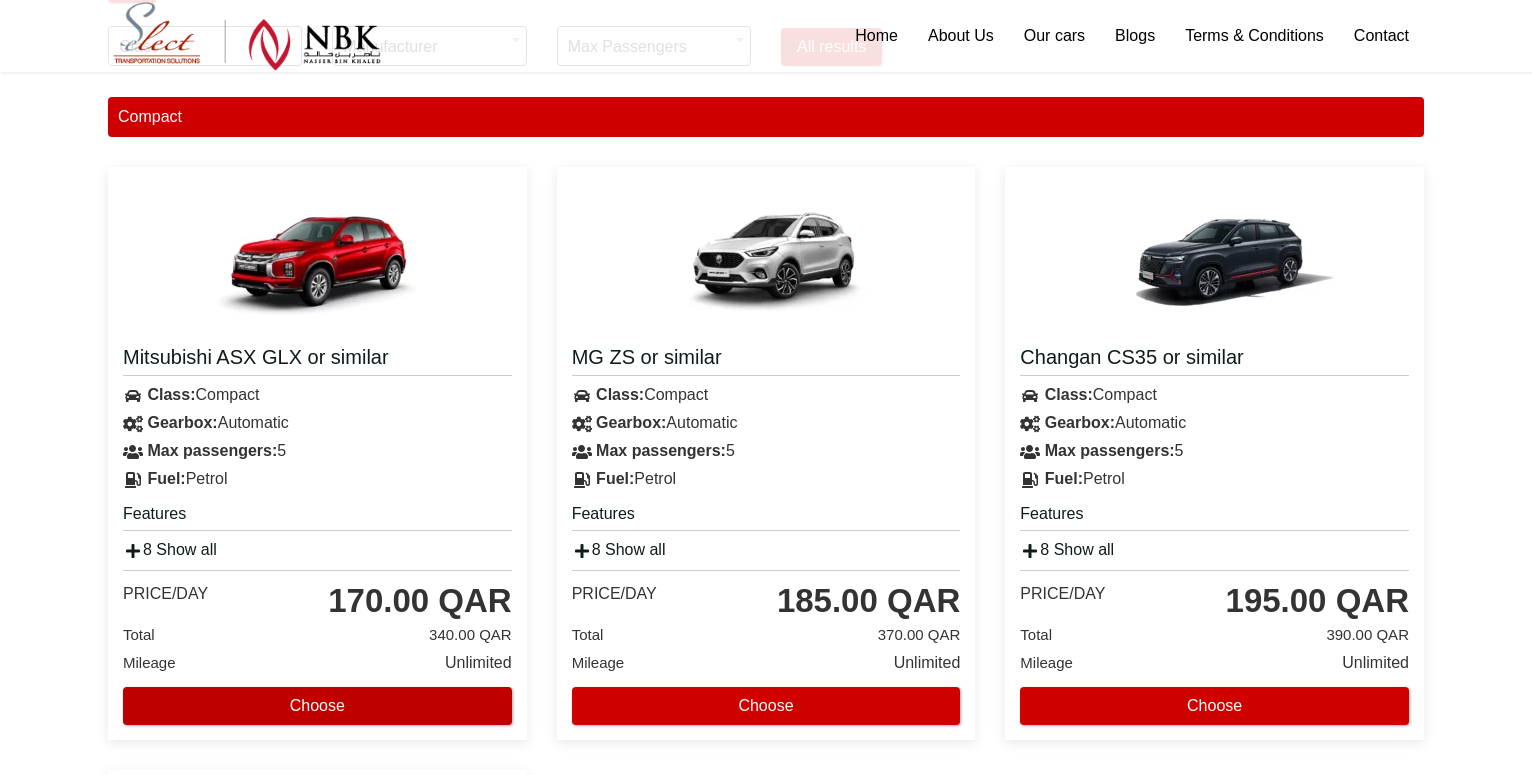 click on "Choose" at bounding box center [317, 706] 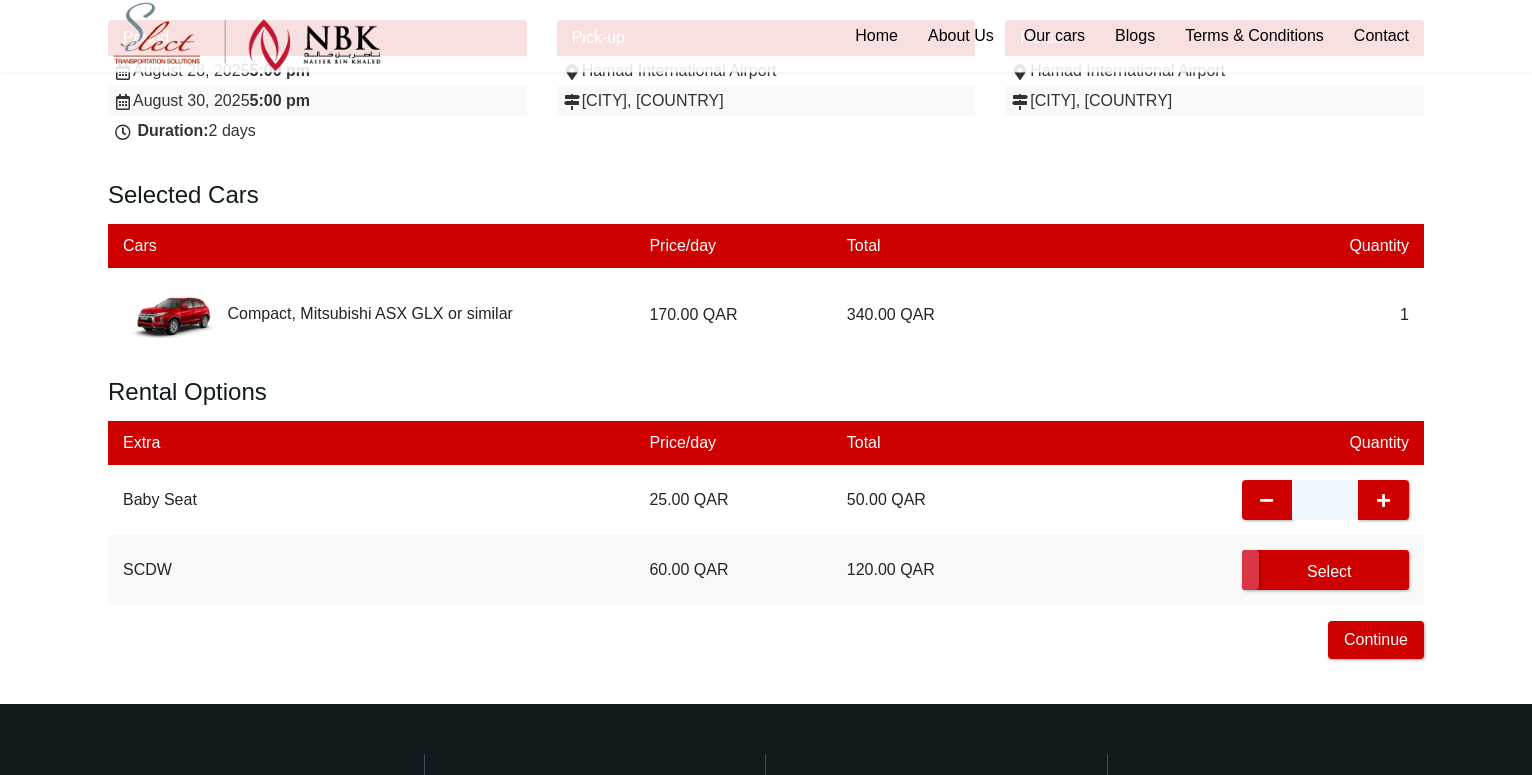 scroll, scrollTop: 408, scrollLeft: 0, axis: vertical 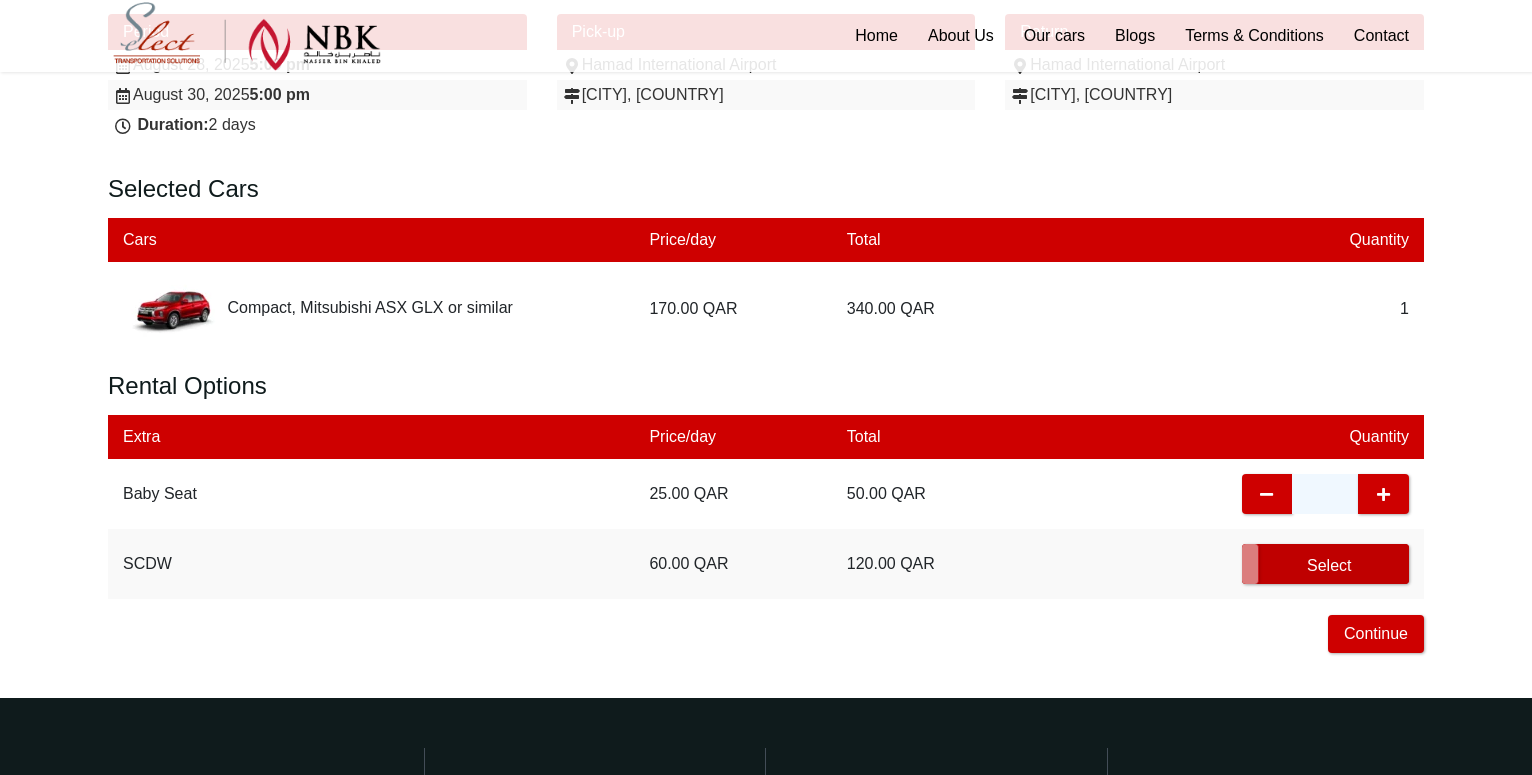 click on "Select" at bounding box center (1325, 564) 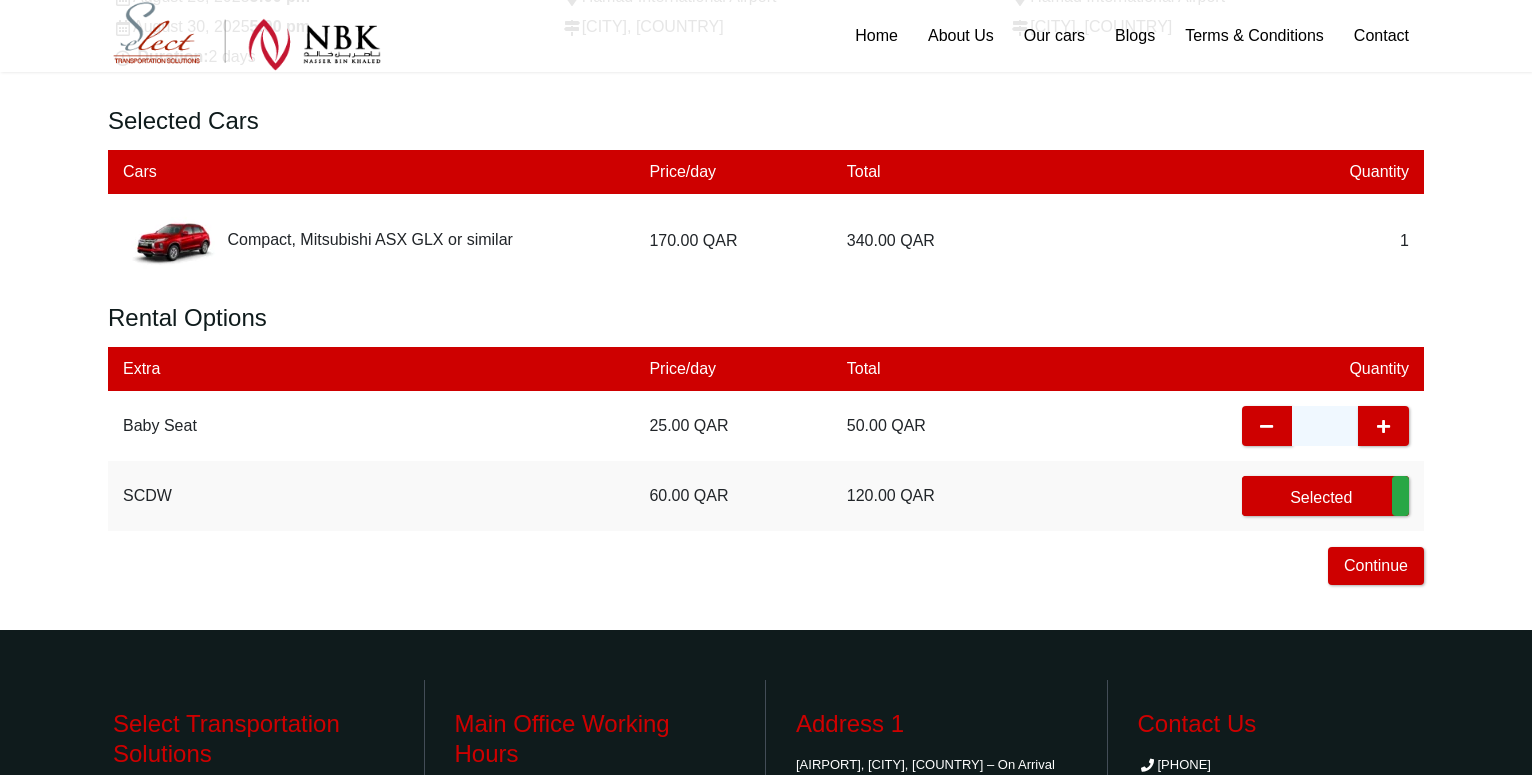 scroll, scrollTop: 510, scrollLeft: 0, axis: vertical 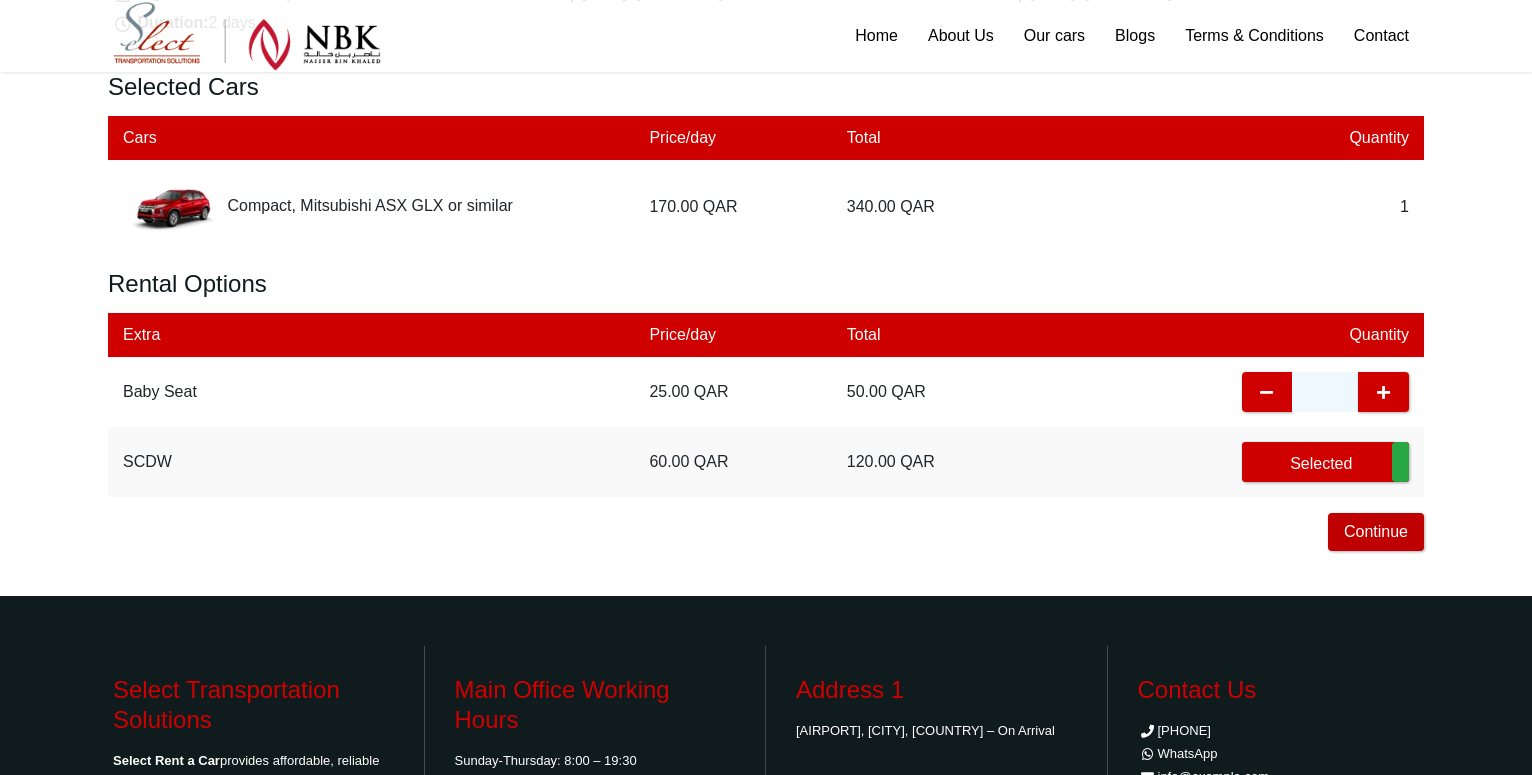 click on "Continue" at bounding box center (1376, 532) 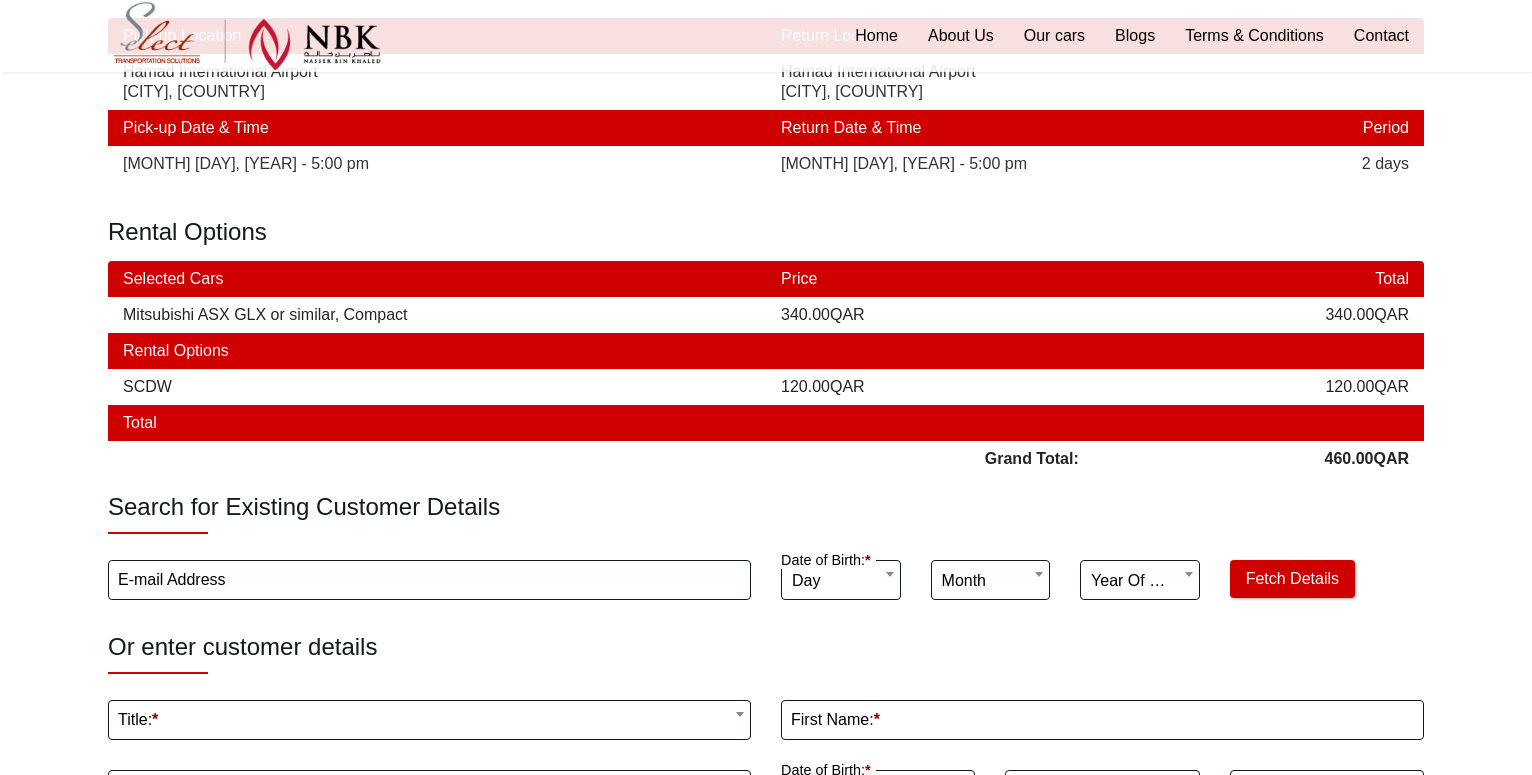 scroll, scrollTop: 102, scrollLeft: 0, axis: vertical 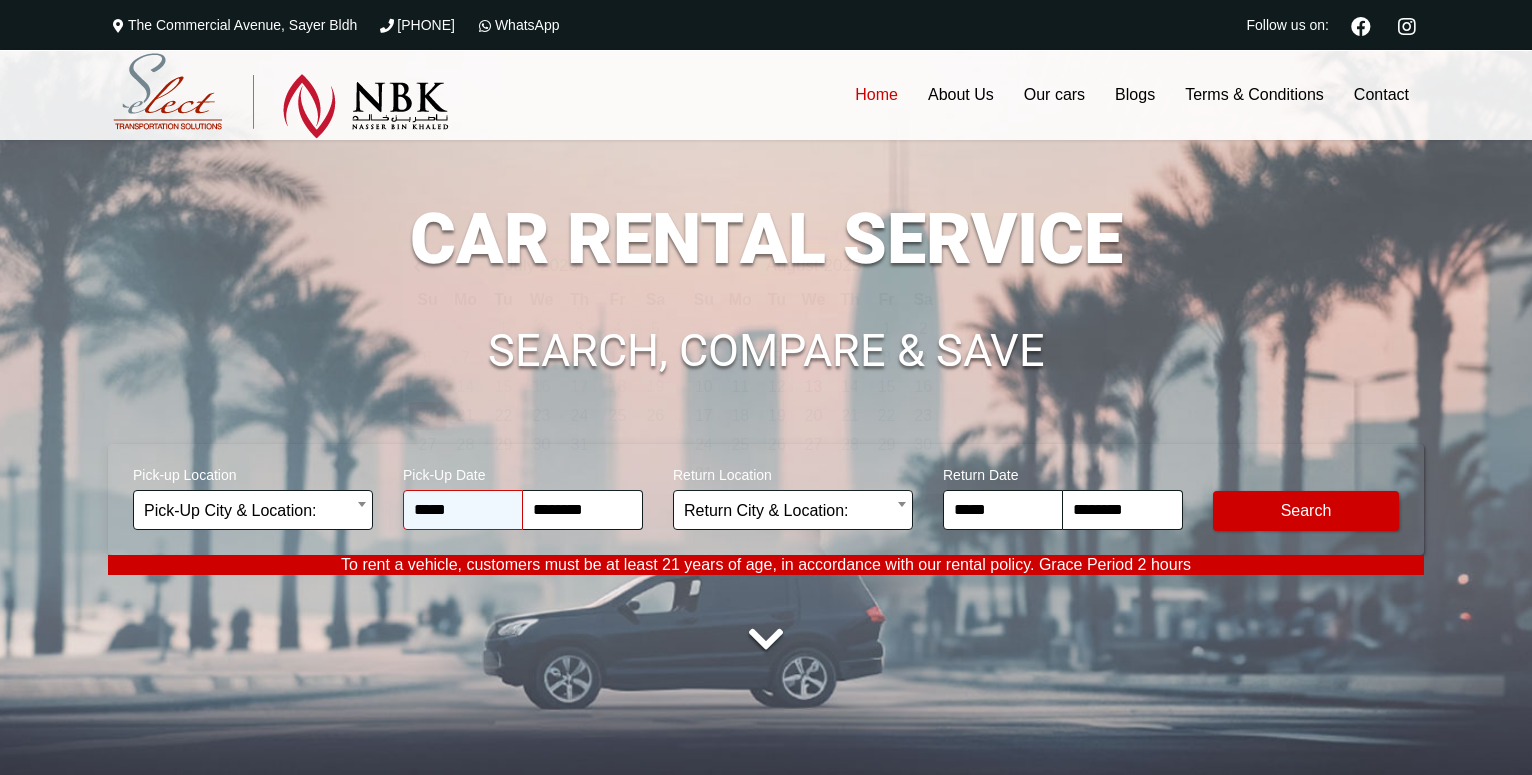 click on "*****" at bounding box center (463, 510) 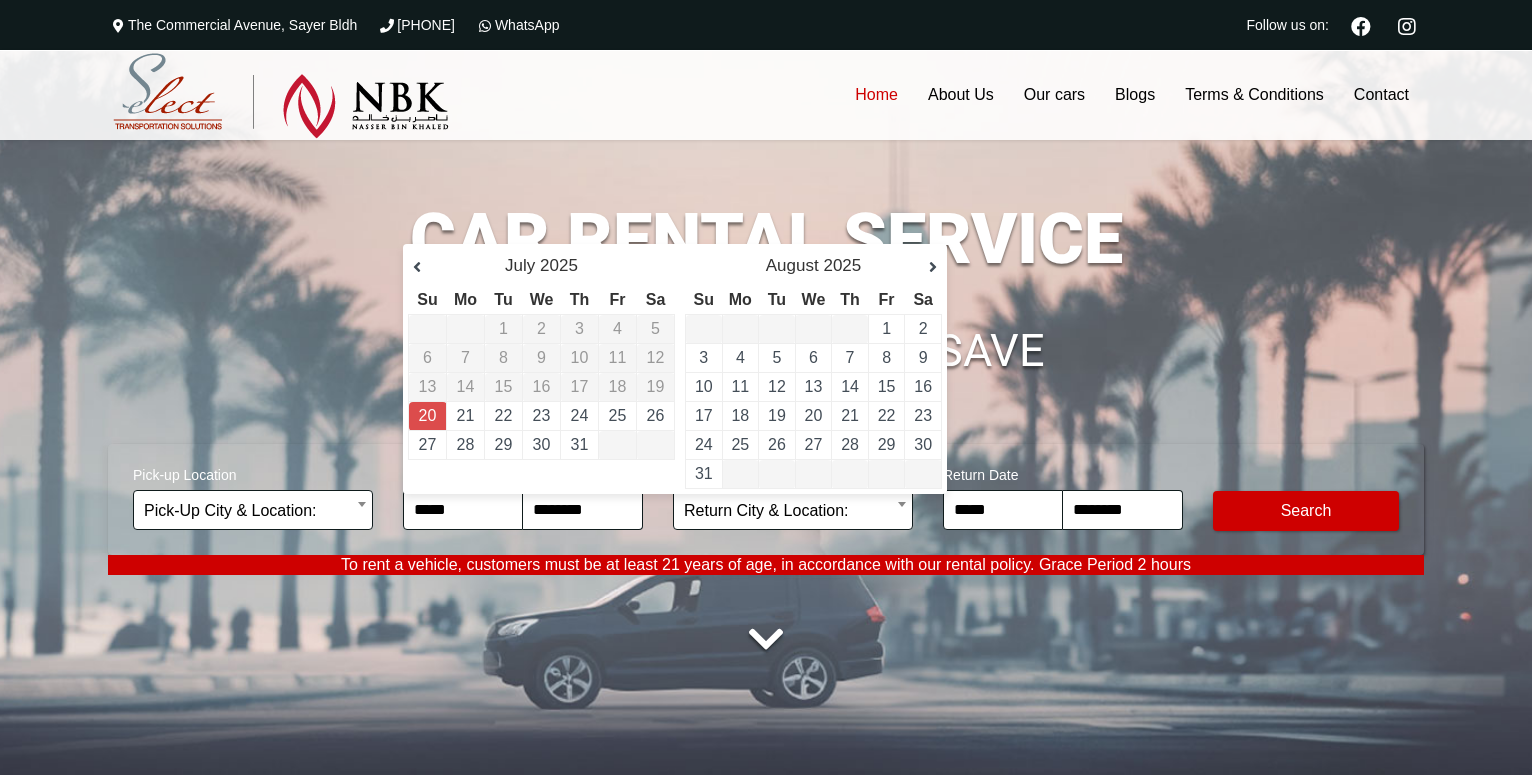 click on "**********" at bounding box center (766, 3482) 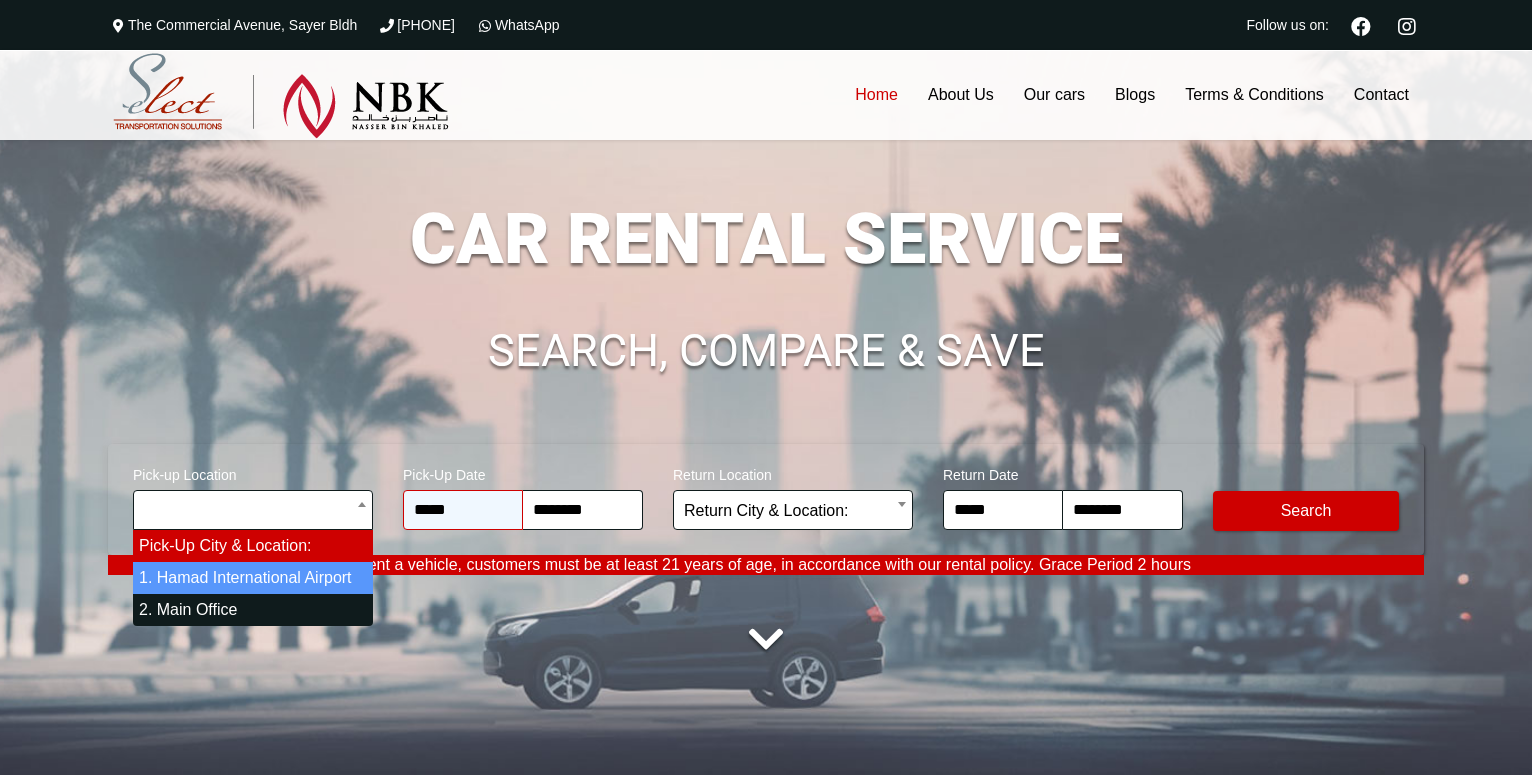 select on "*" 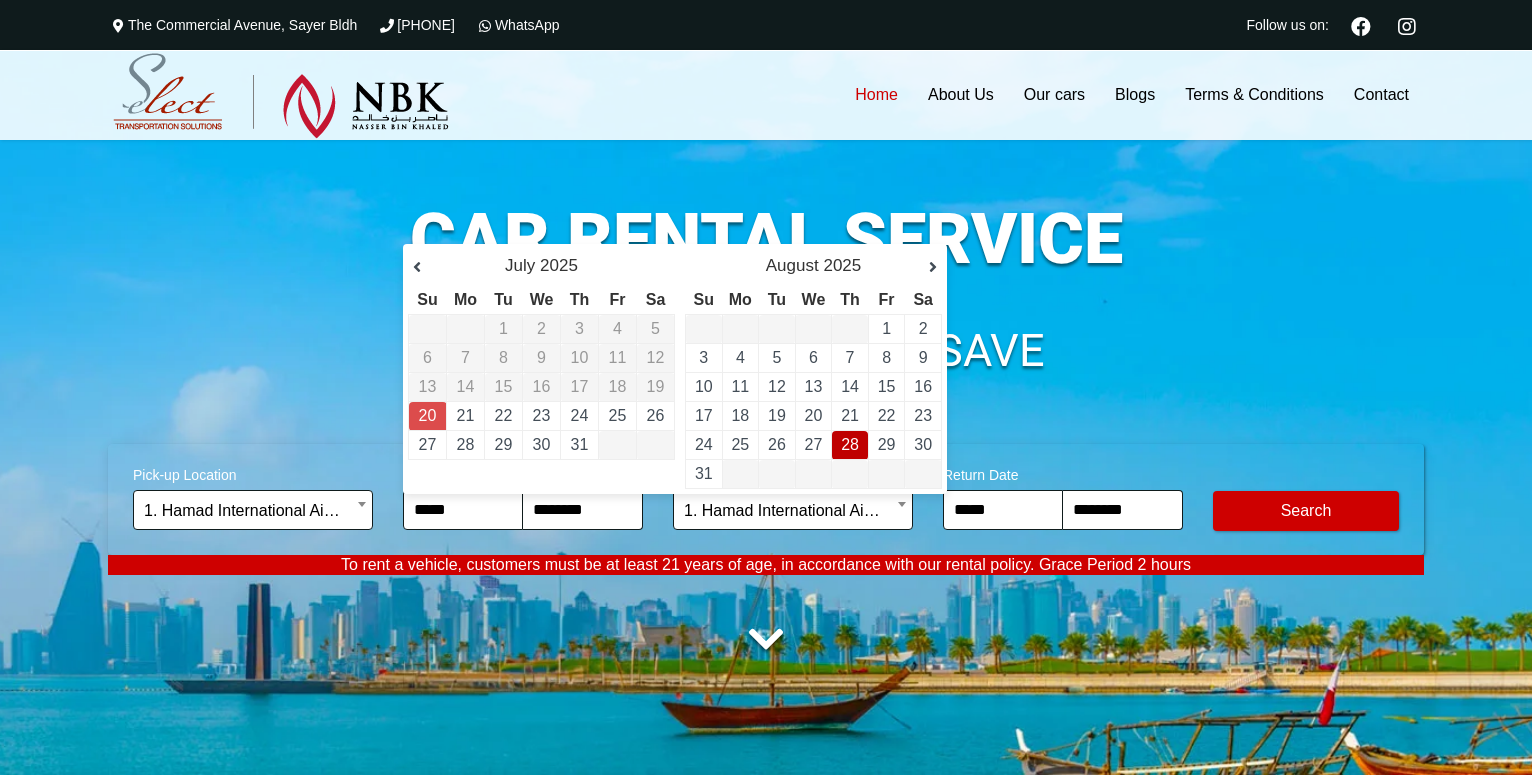 click on "28" at bounding box center (850, 444) 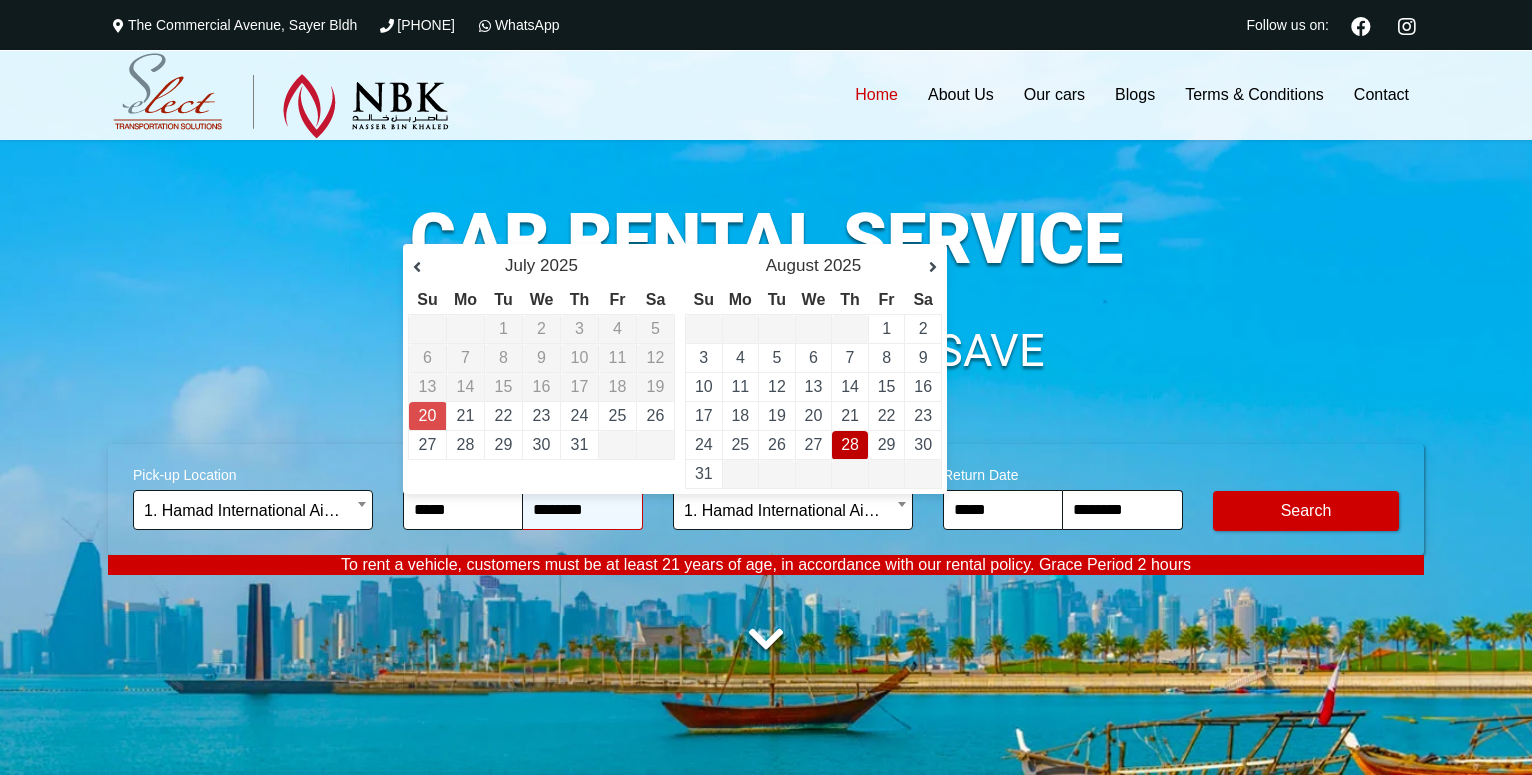 type on "**********" 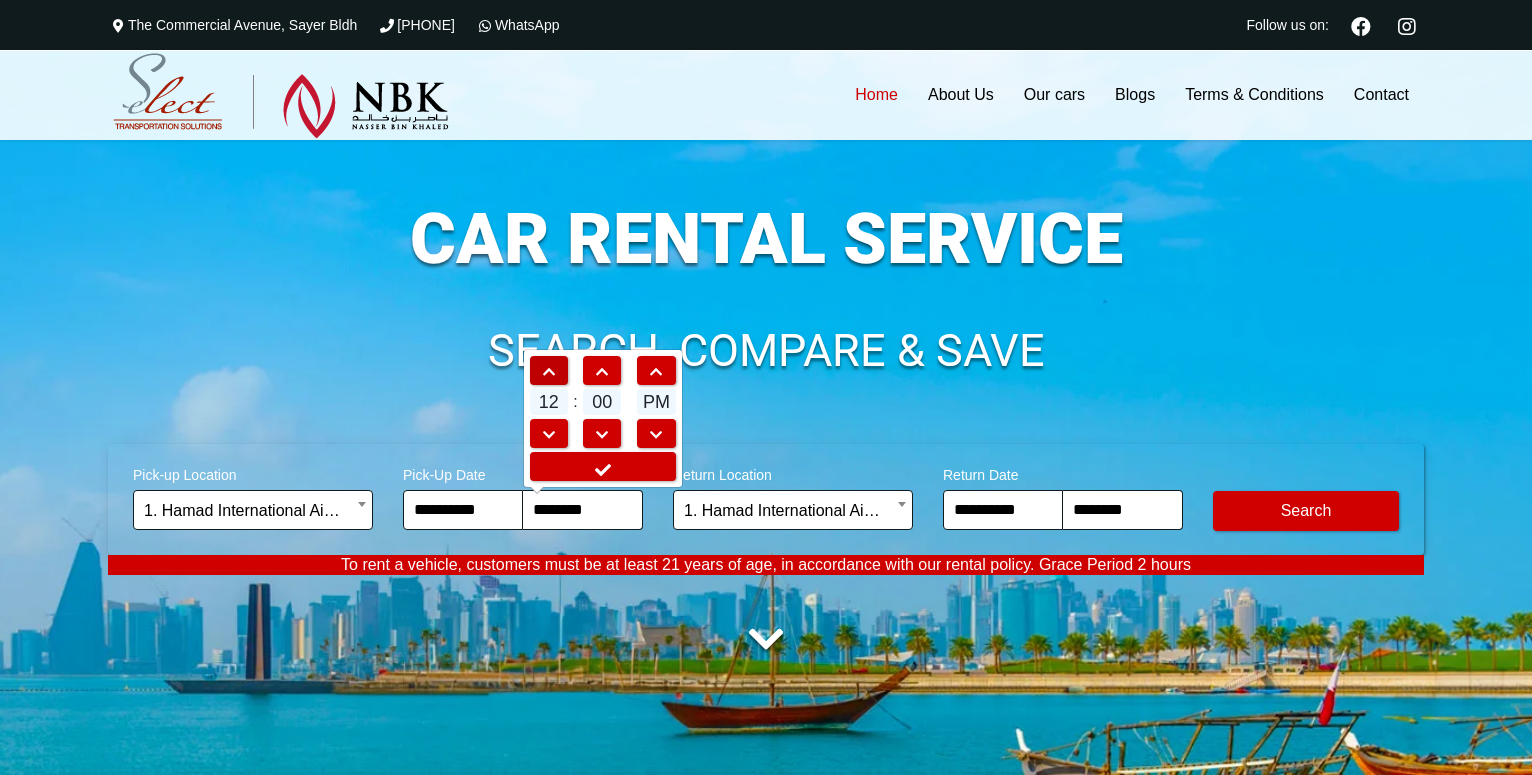 click at bounding box center [549, 372] 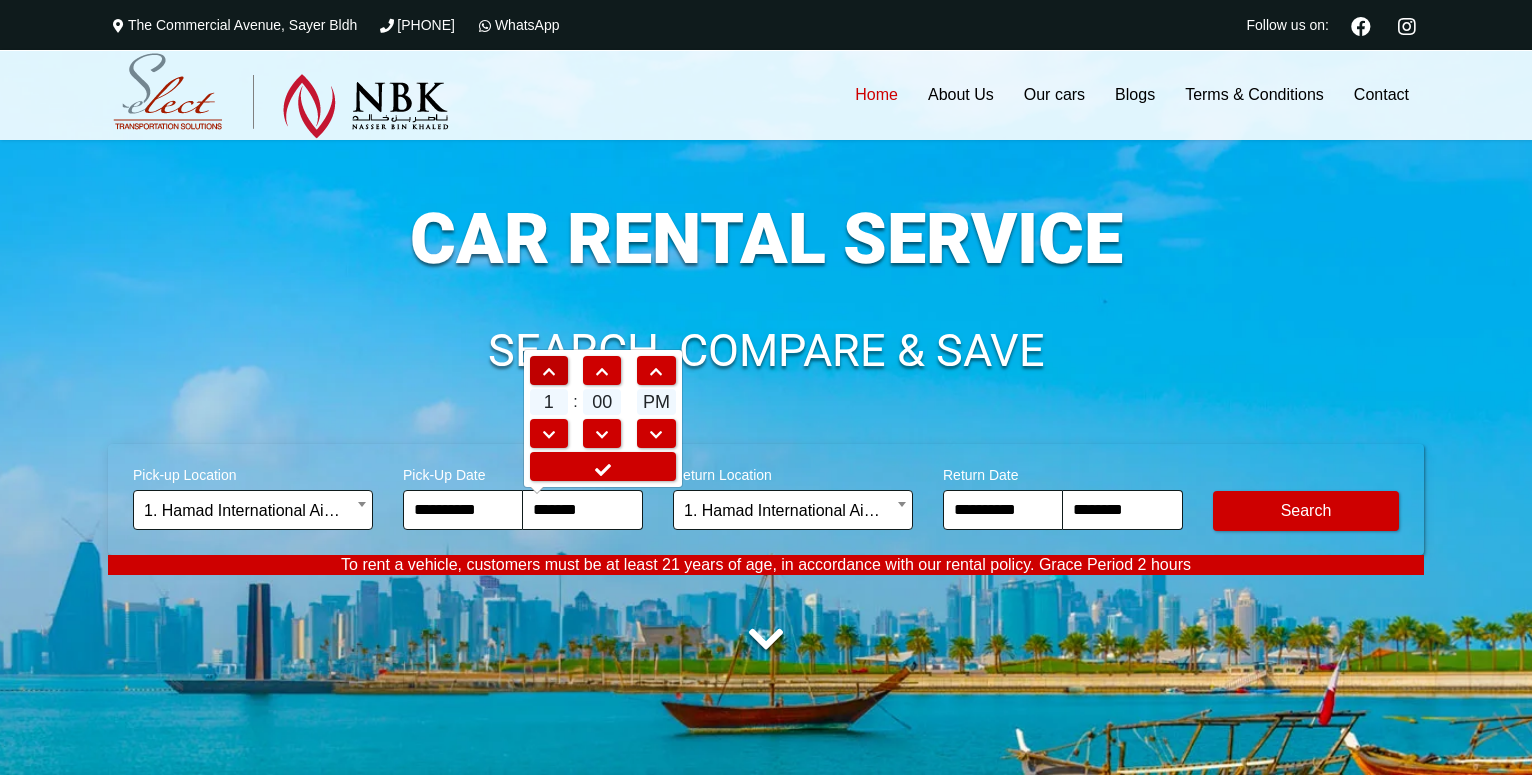 click at bounding box center [549, 372] 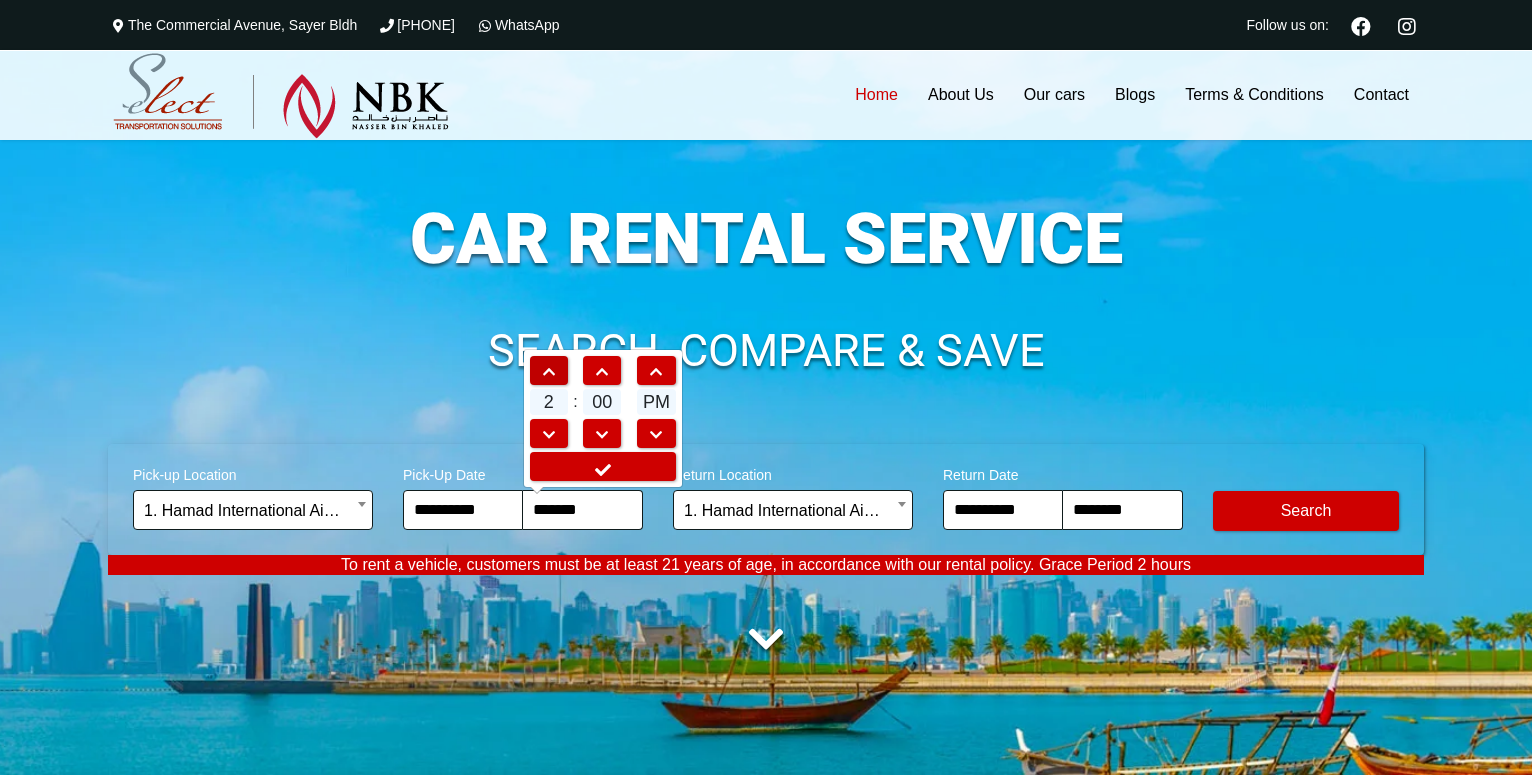 click at bounding box center [549, 372] 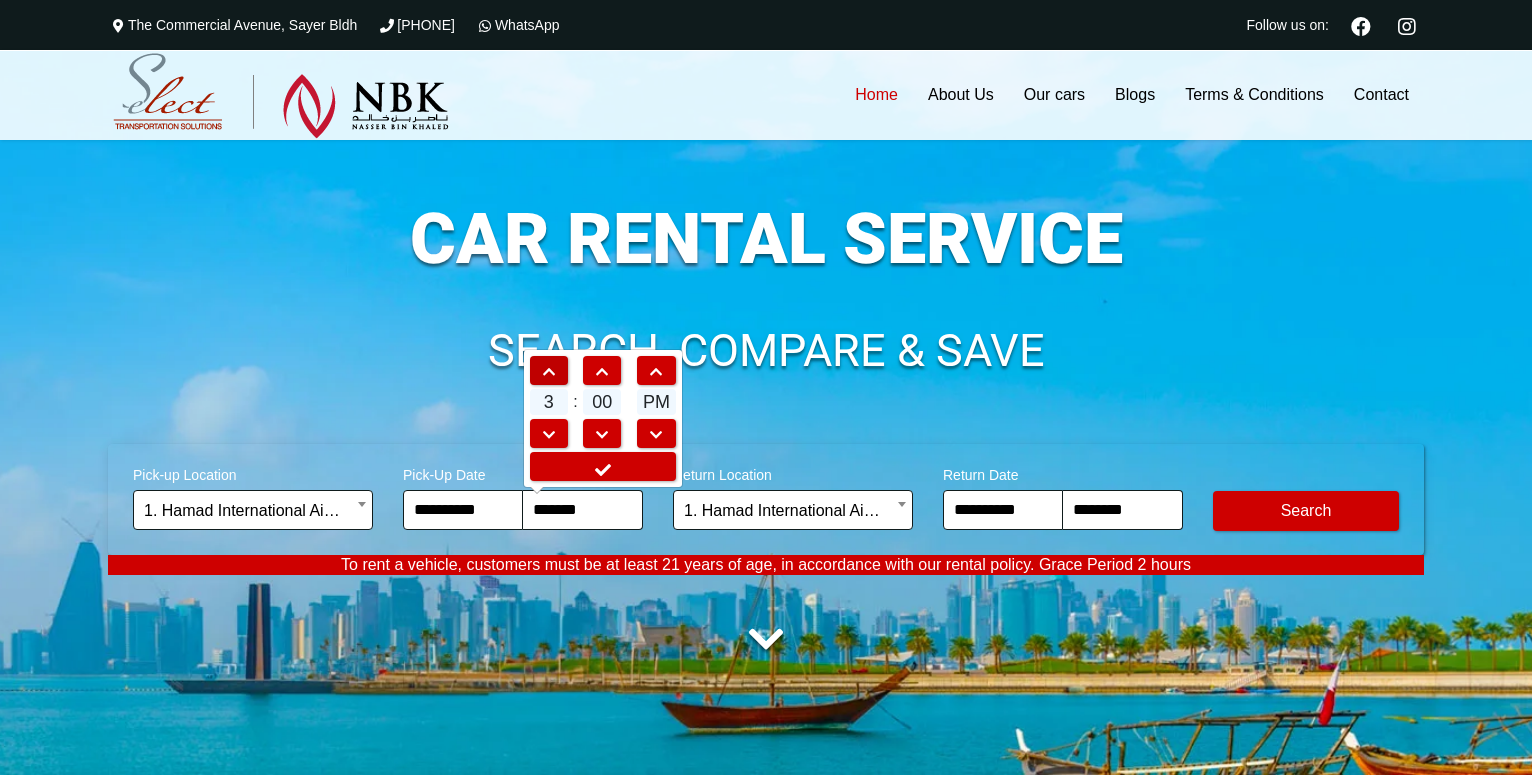 click at bounding box center (549, 372) 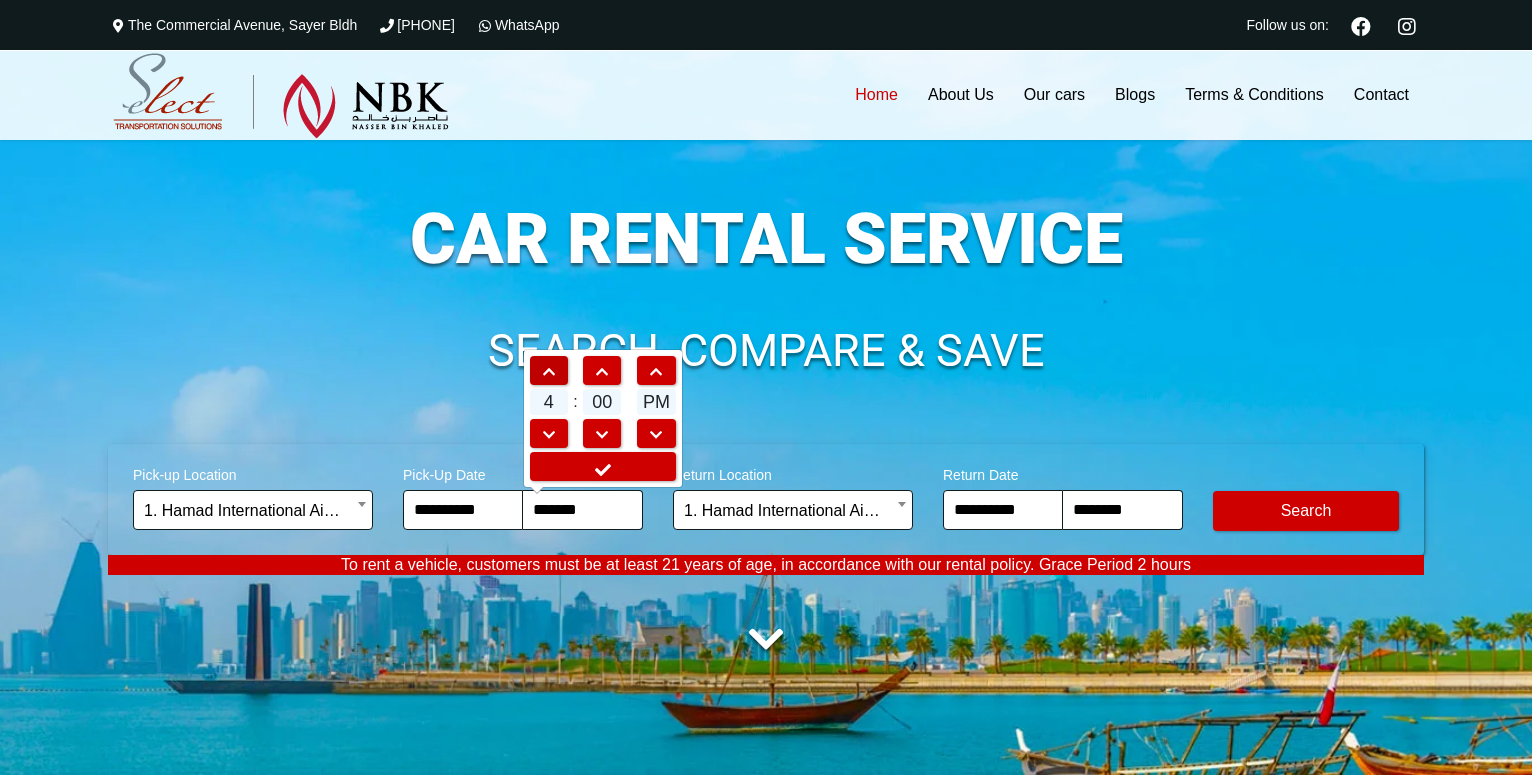 click at bounding box center (549, 372) 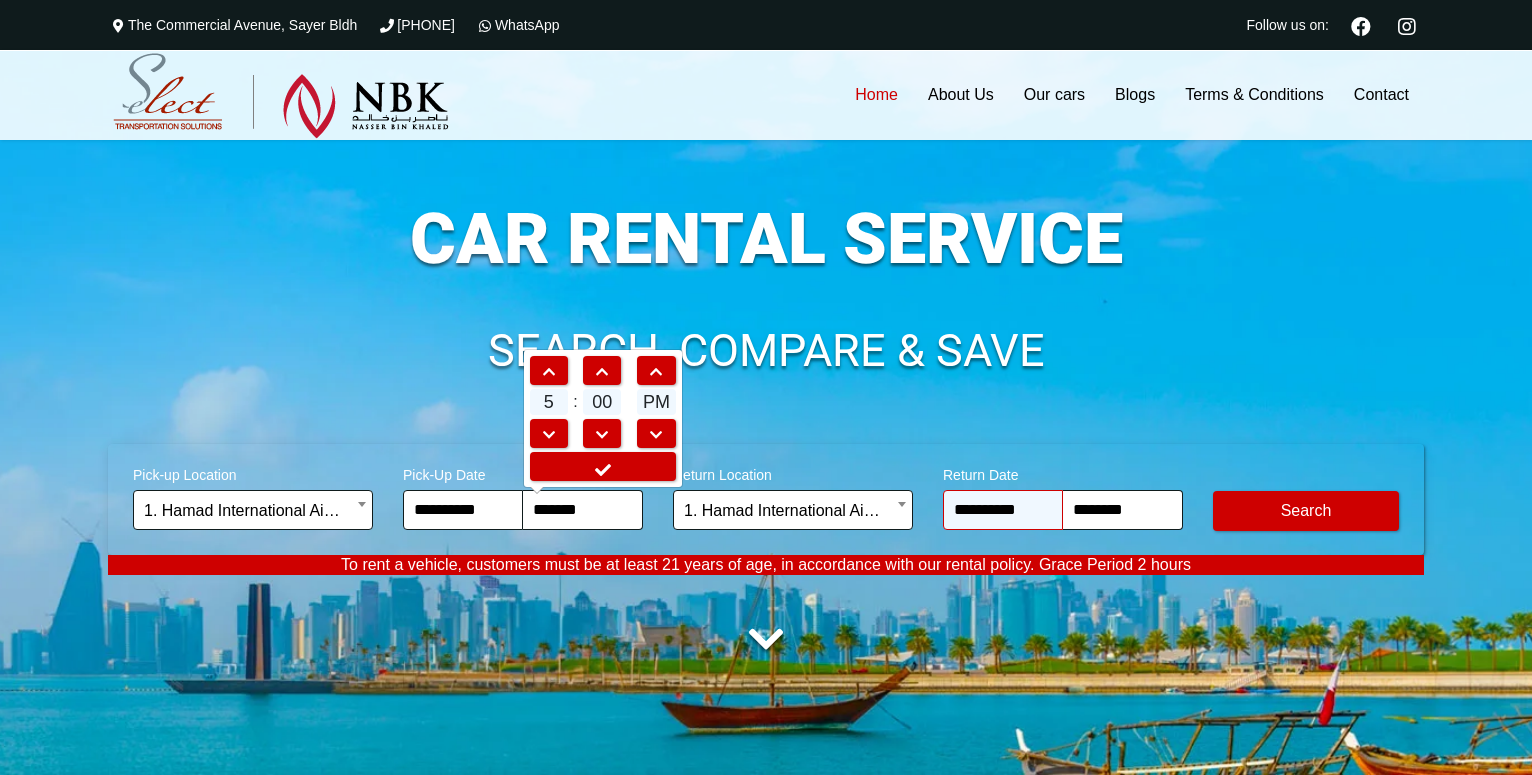 click on "**********" at bounding box center [1003, 510] 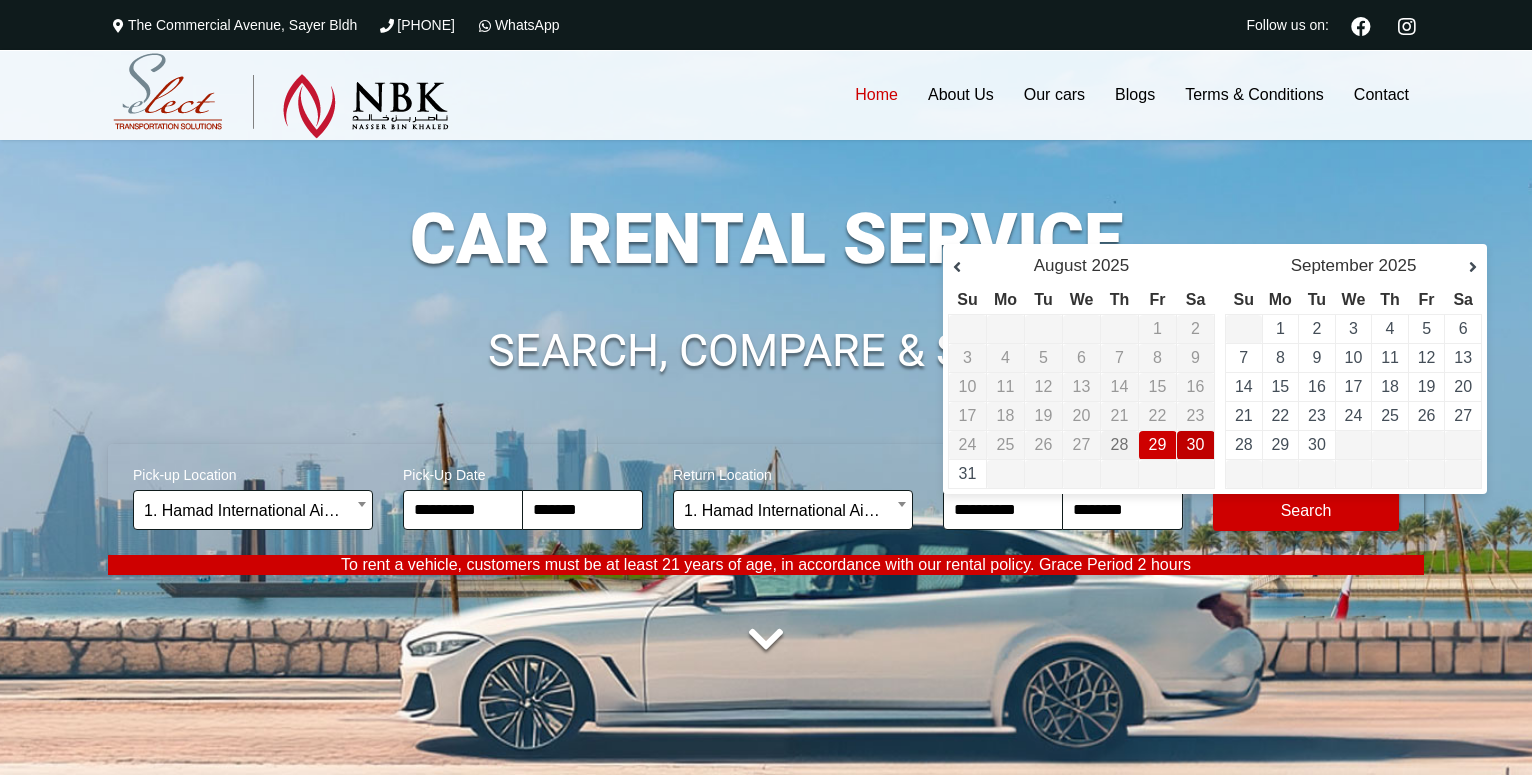 click on "30" at bounding box center [1196, 444] 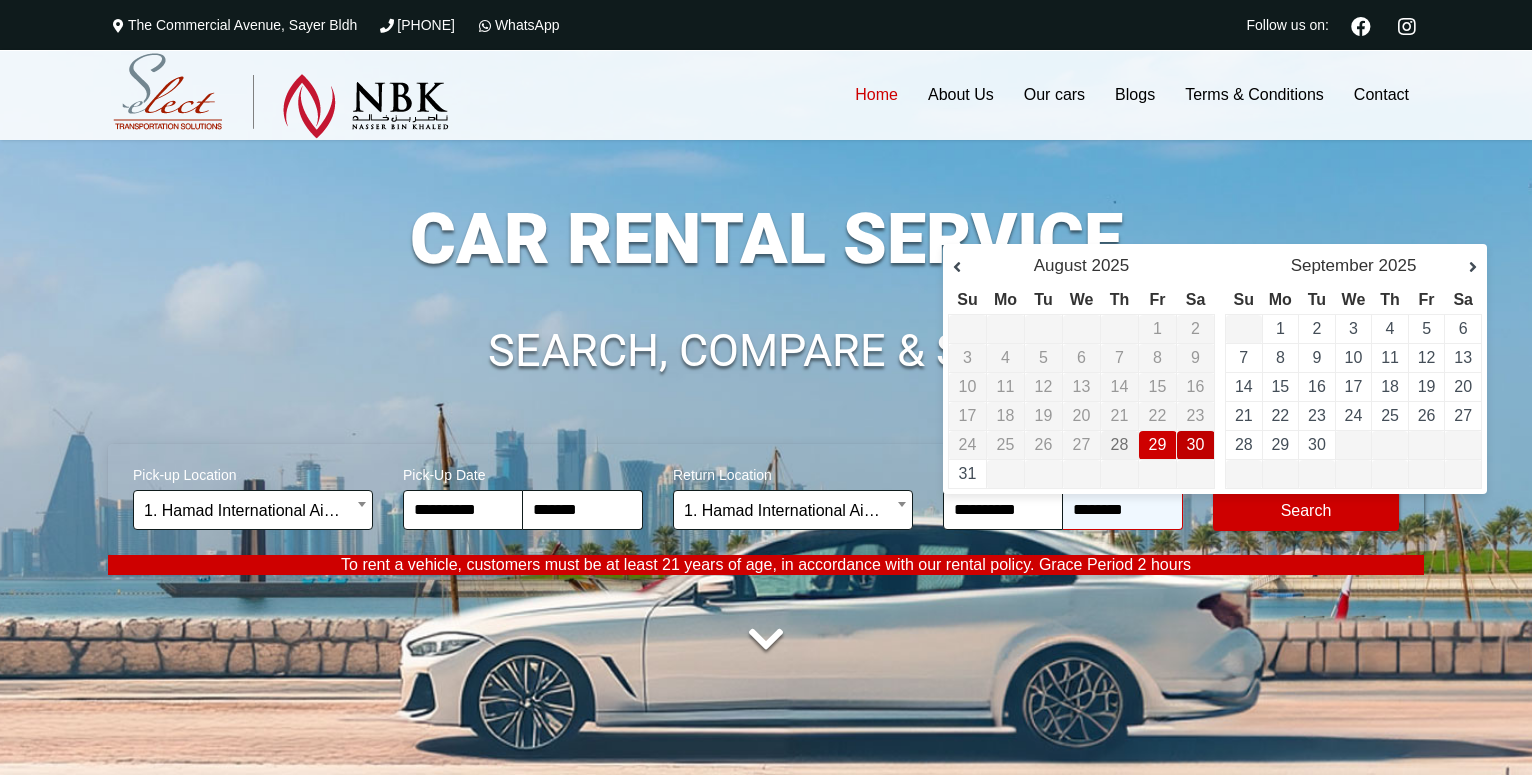type on "**********" 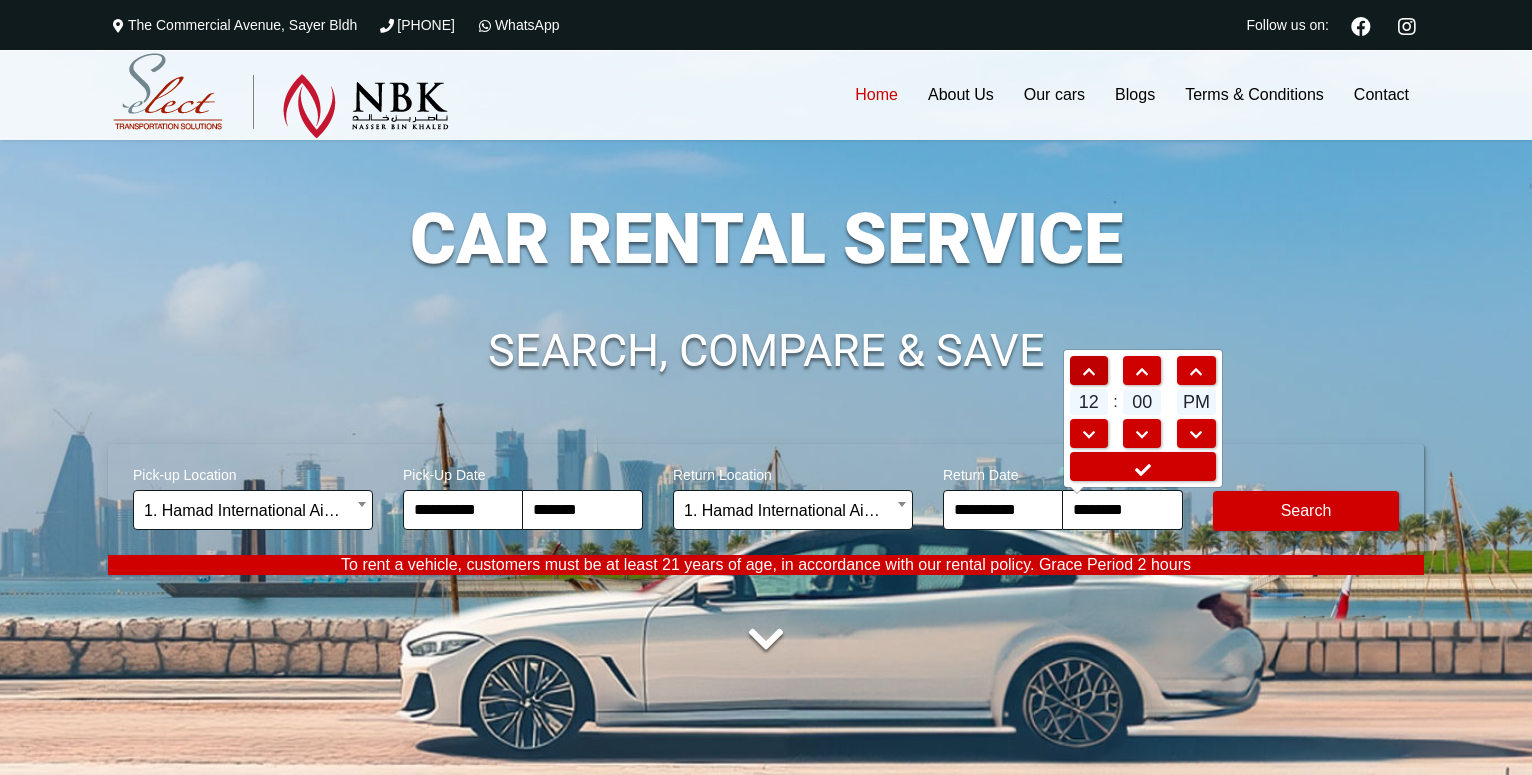 click at bounding box center (1089, 372) 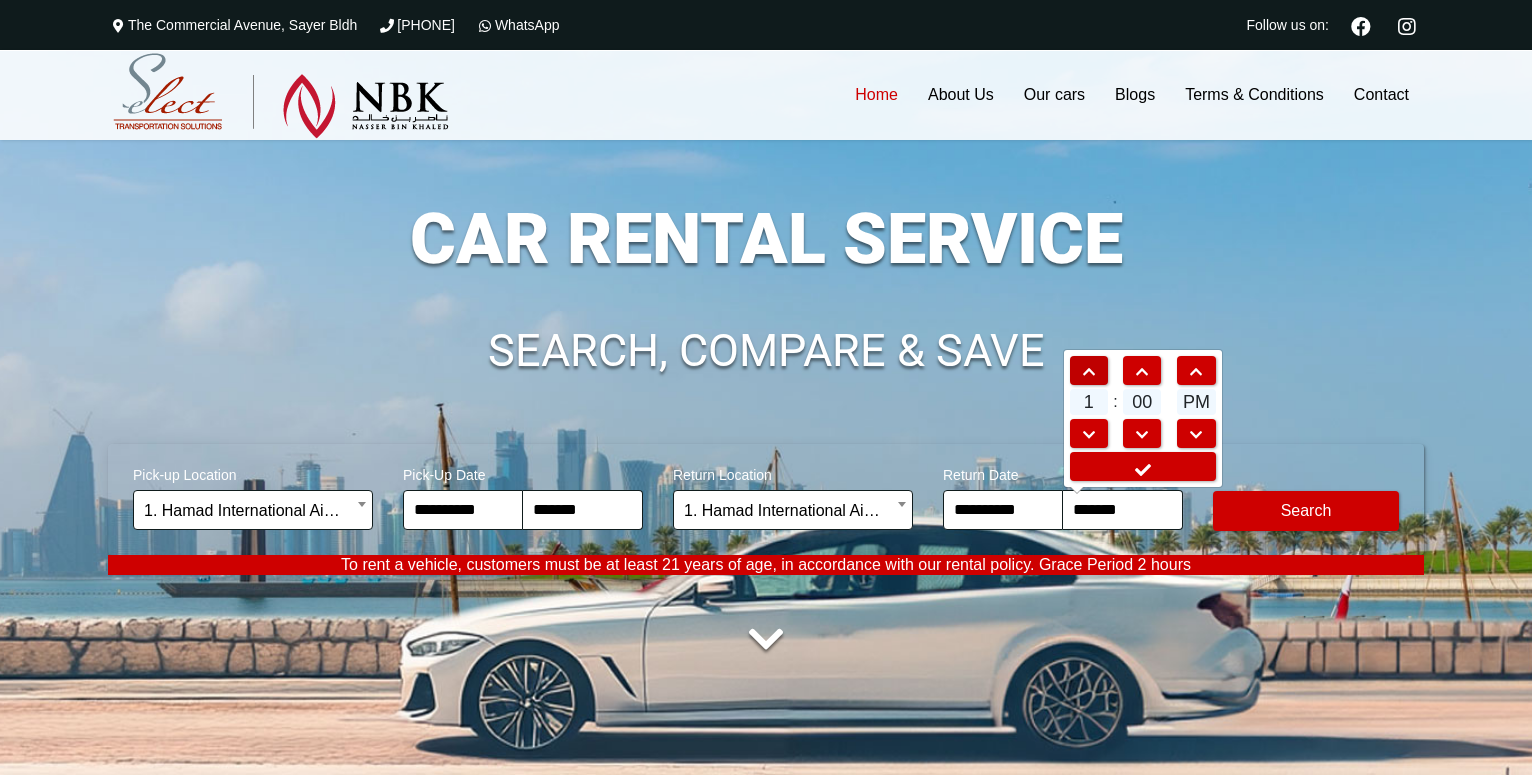 click at bounding box center [1089, 372] 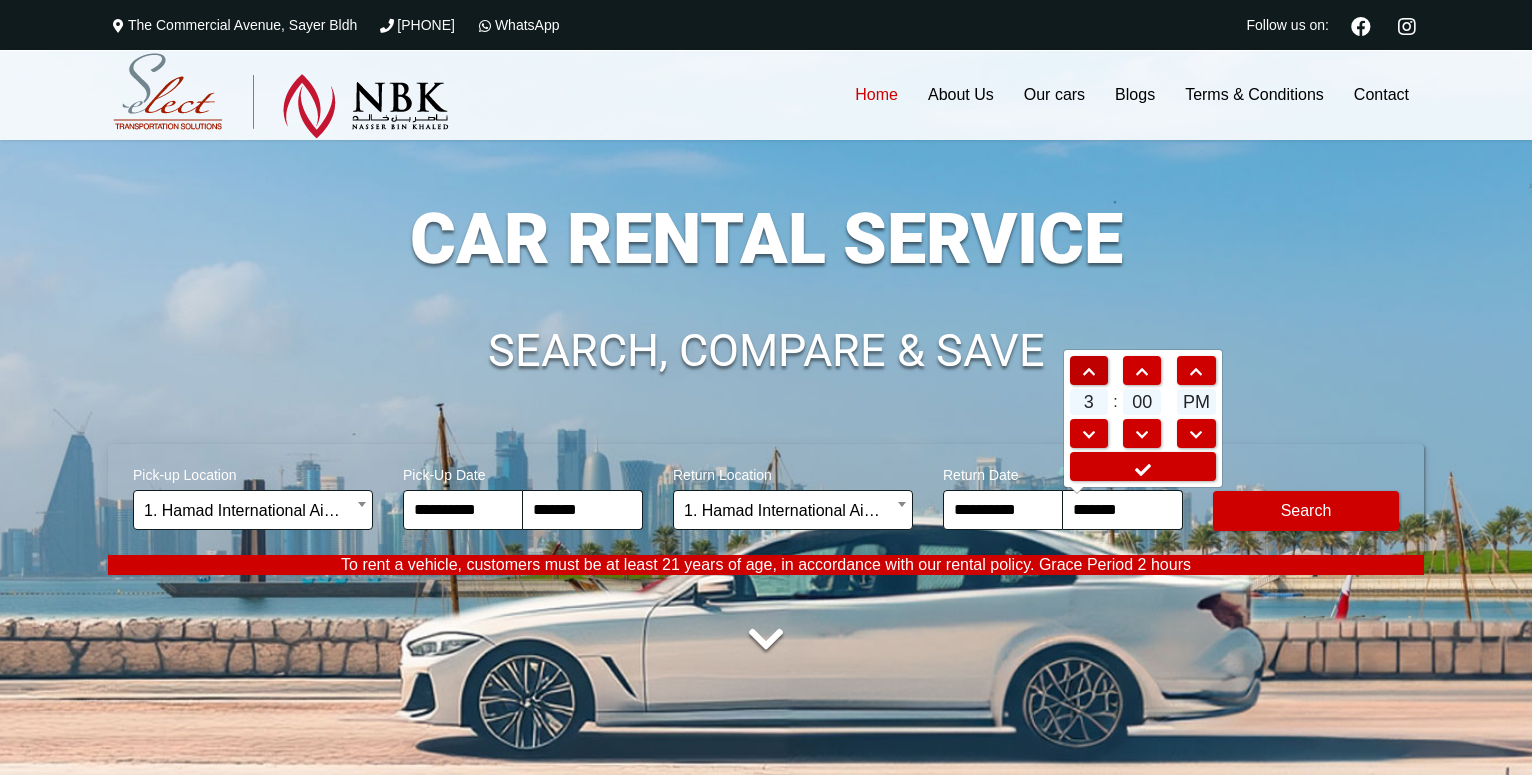 click at bounding box center [1089, 372] 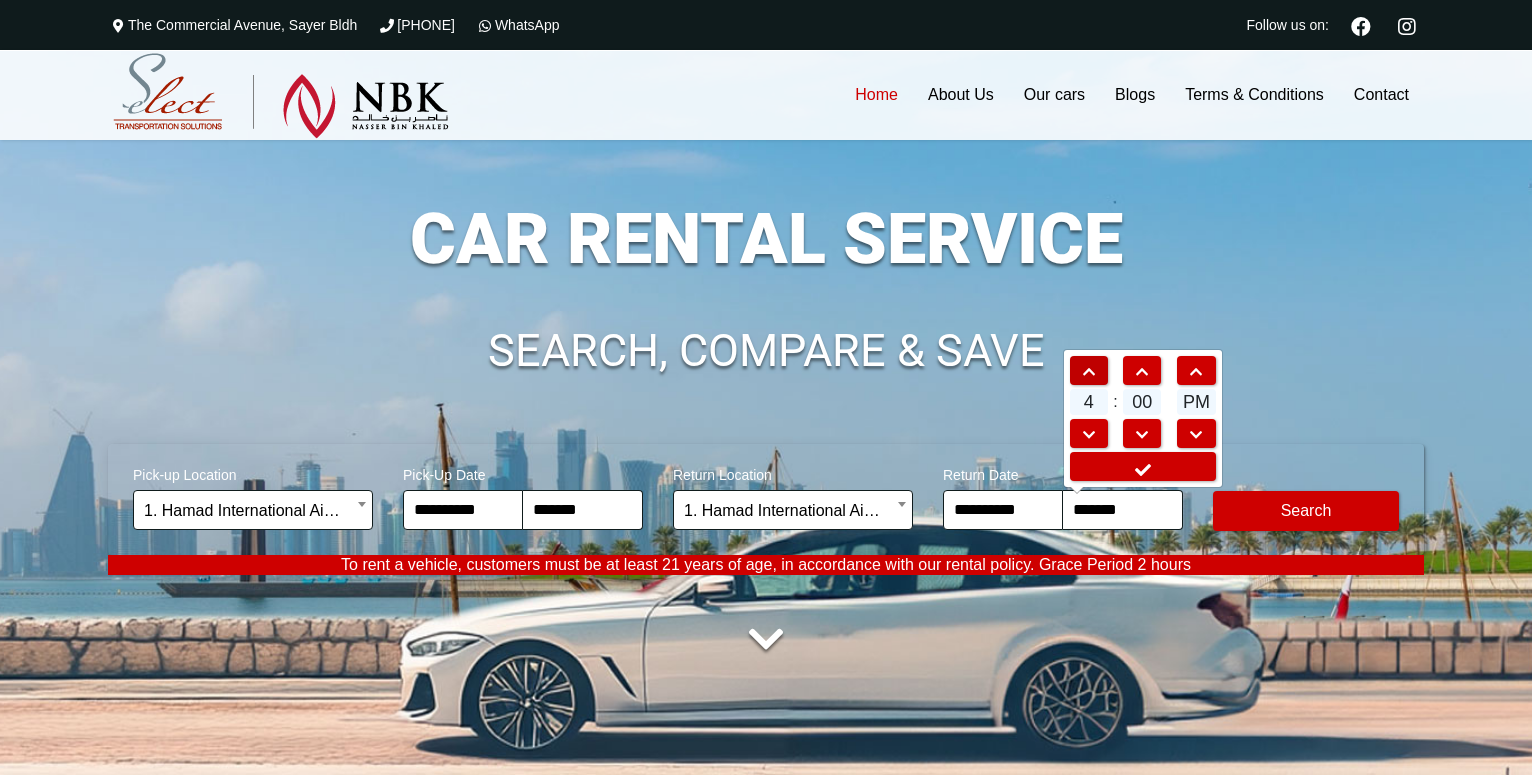click at bounding box center [1089, 372] 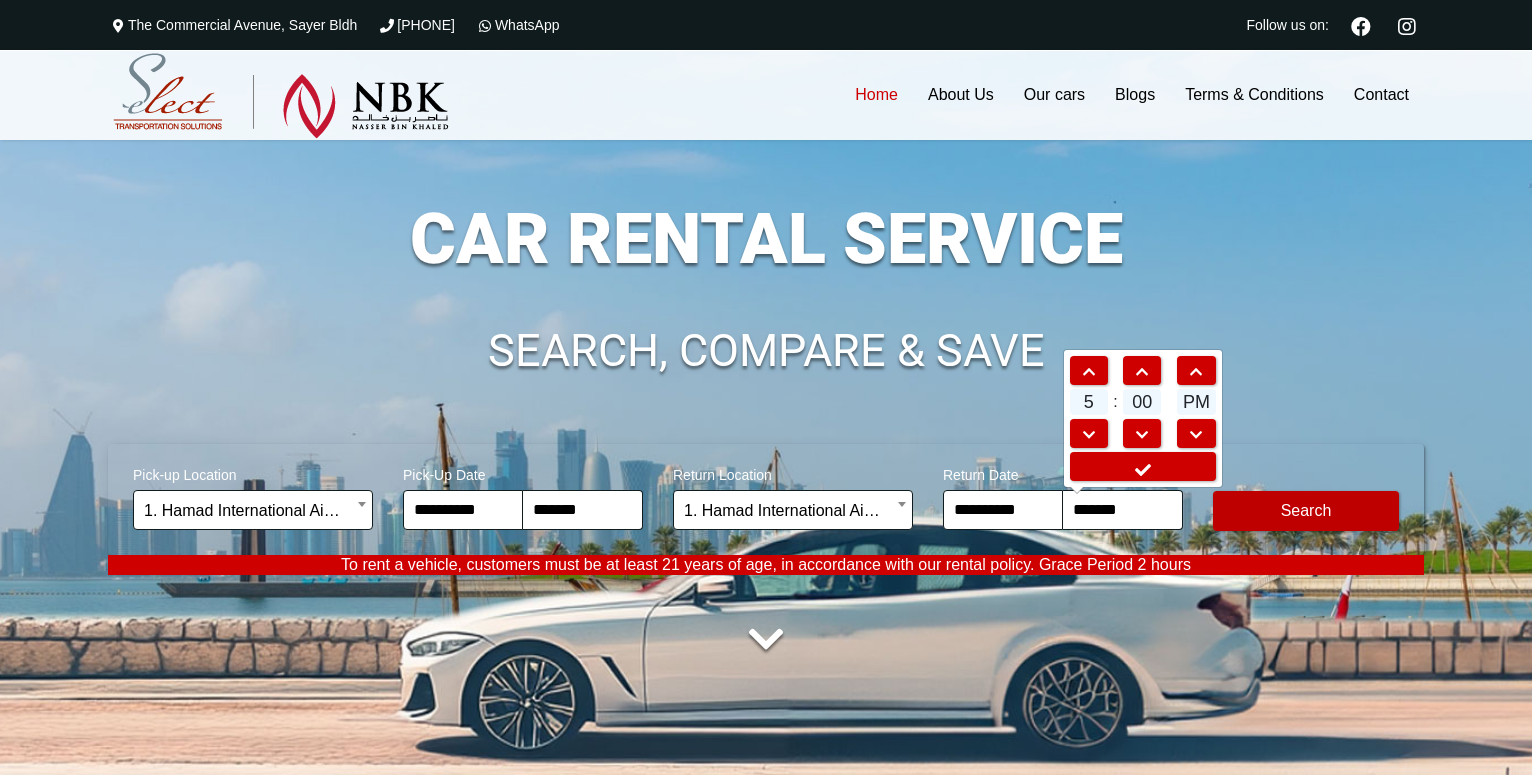click on "Modify Search" at bounding box center [1306, 511] 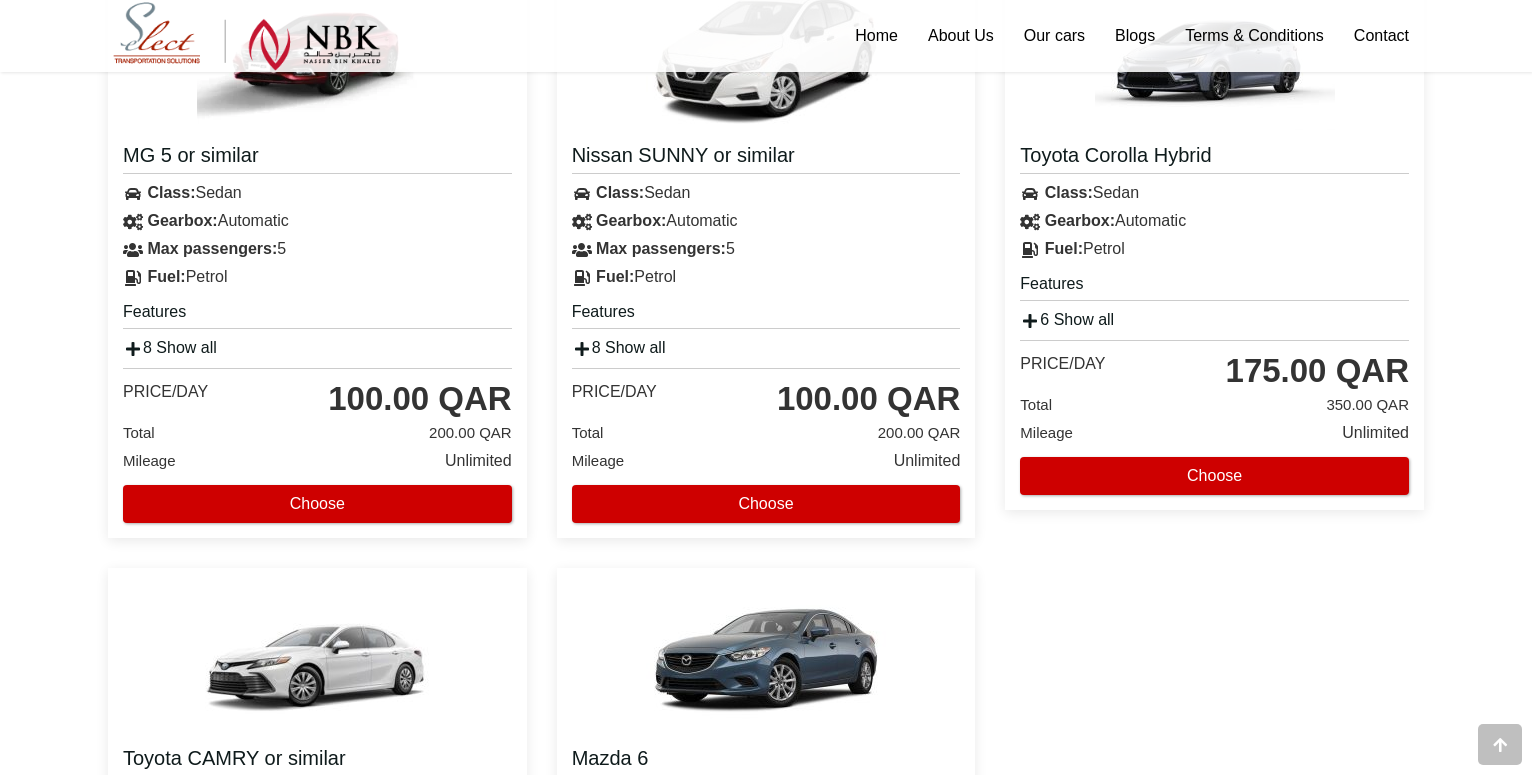 scroll, scrollTop: 3162, scrollLeft: 0, axis: vertical 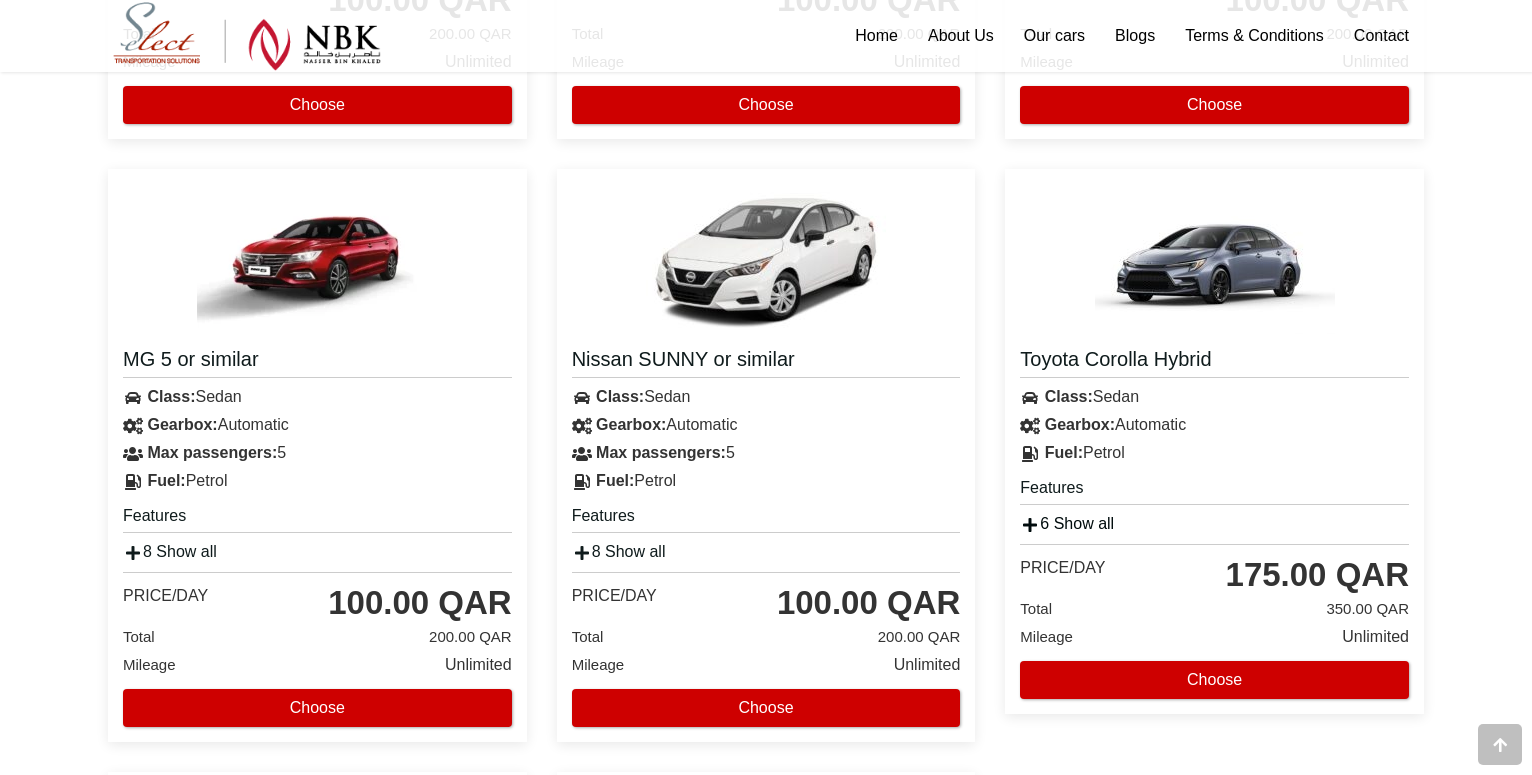 click on "6 Show all" at bounding box center (1067, 523) 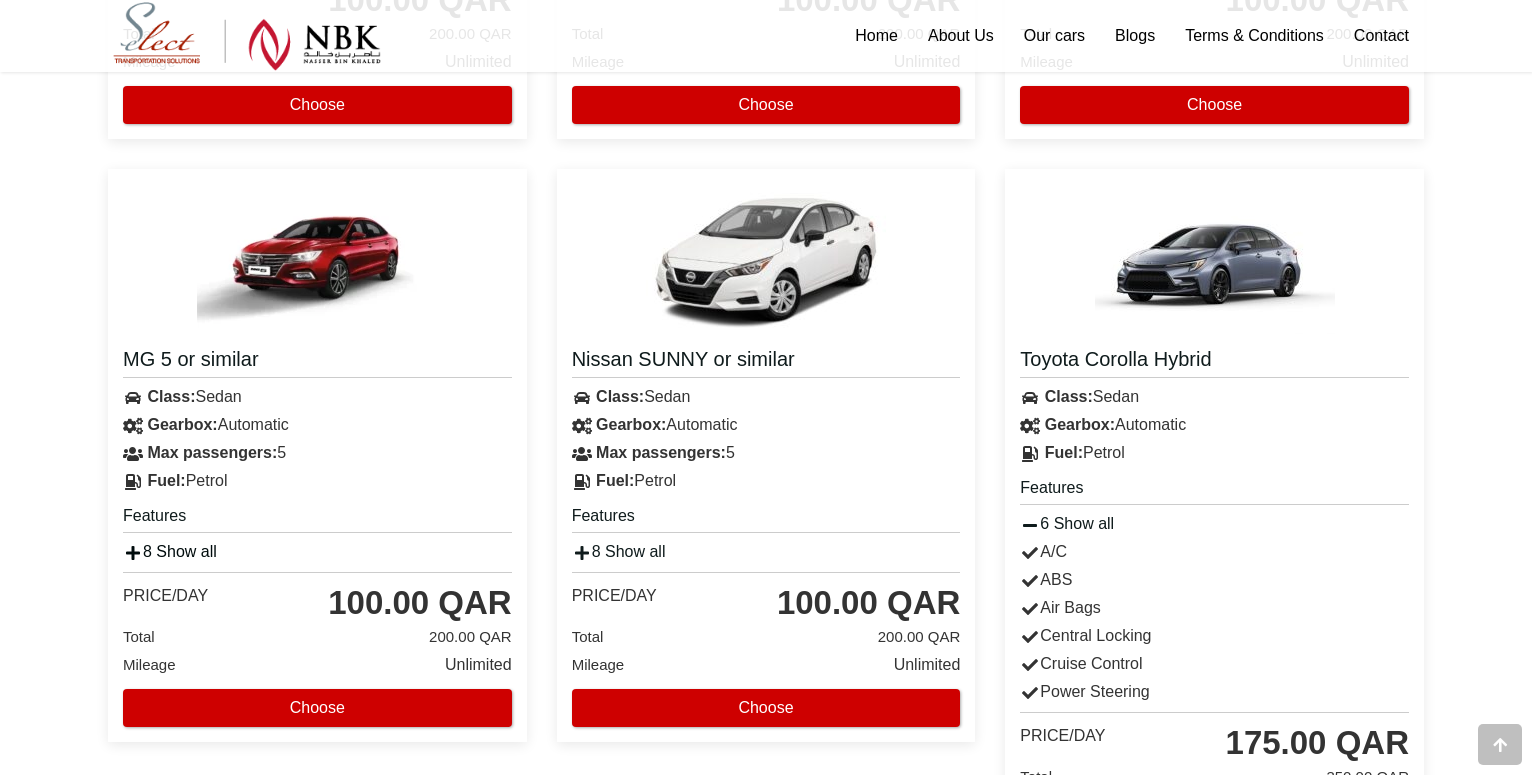 click on "8 Show all" at bounding box center (170, 551) 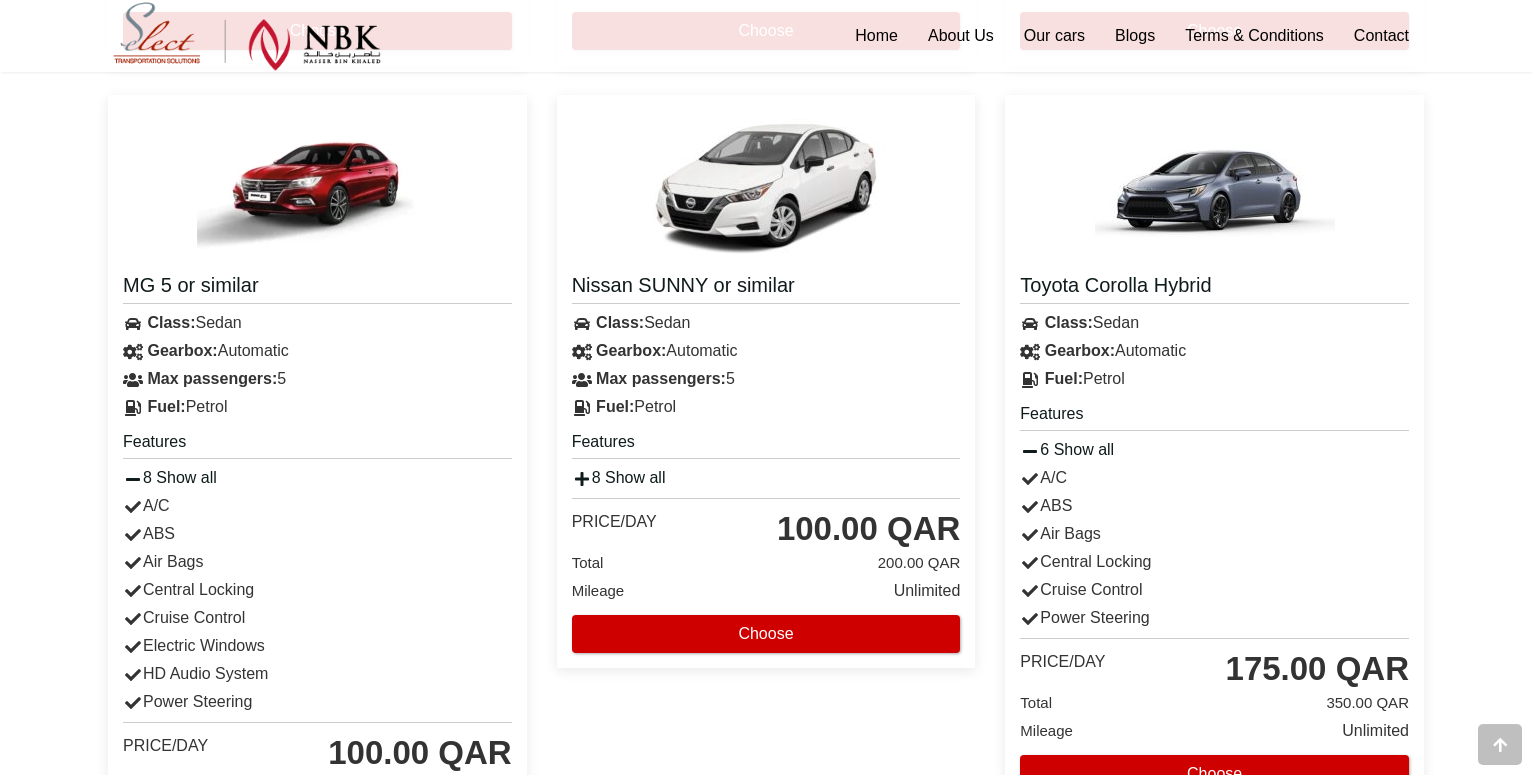 scroll, scrollTop: 3162, scrollLeft: 0, axis: vertical 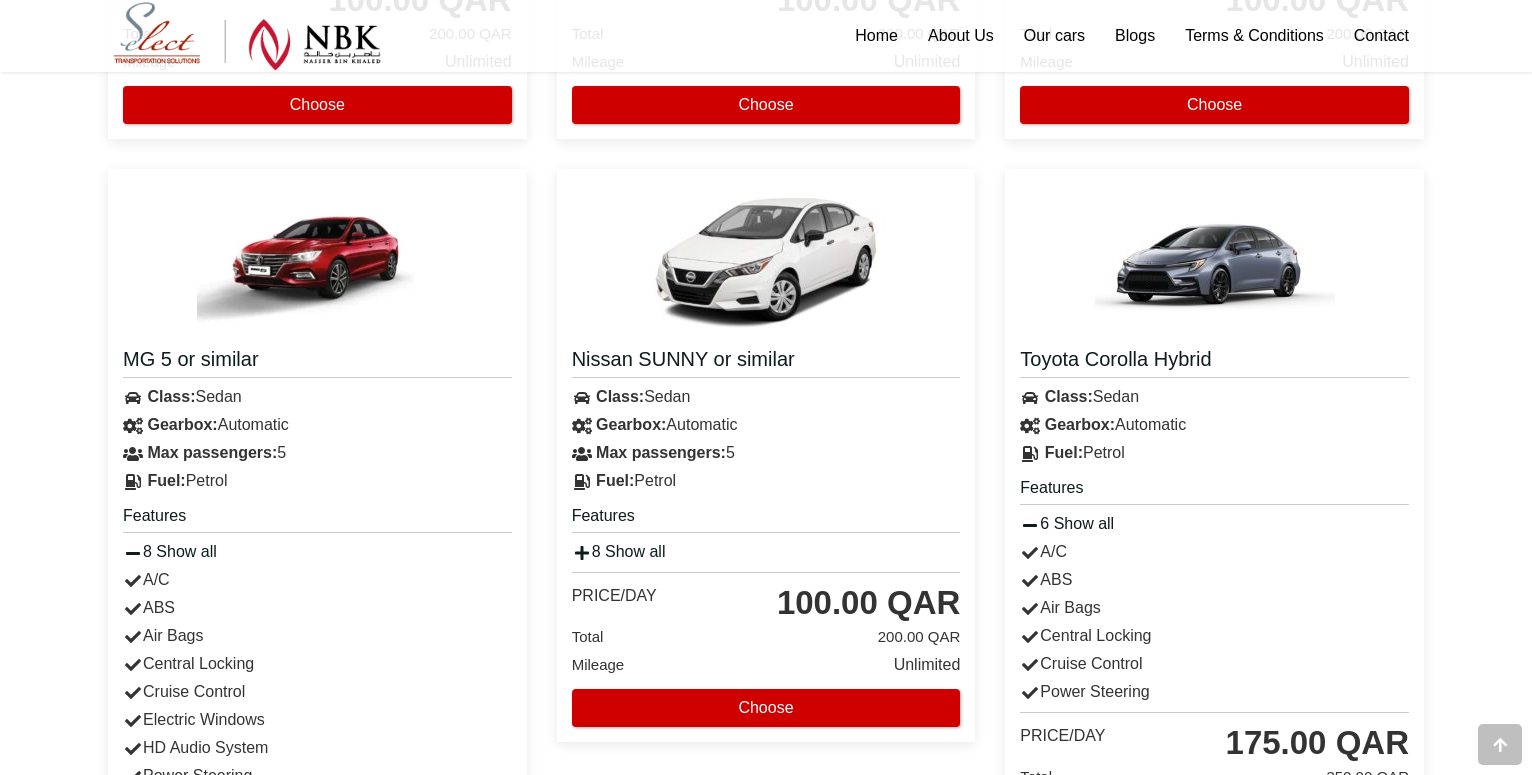 click at bounding box center (317, 259) 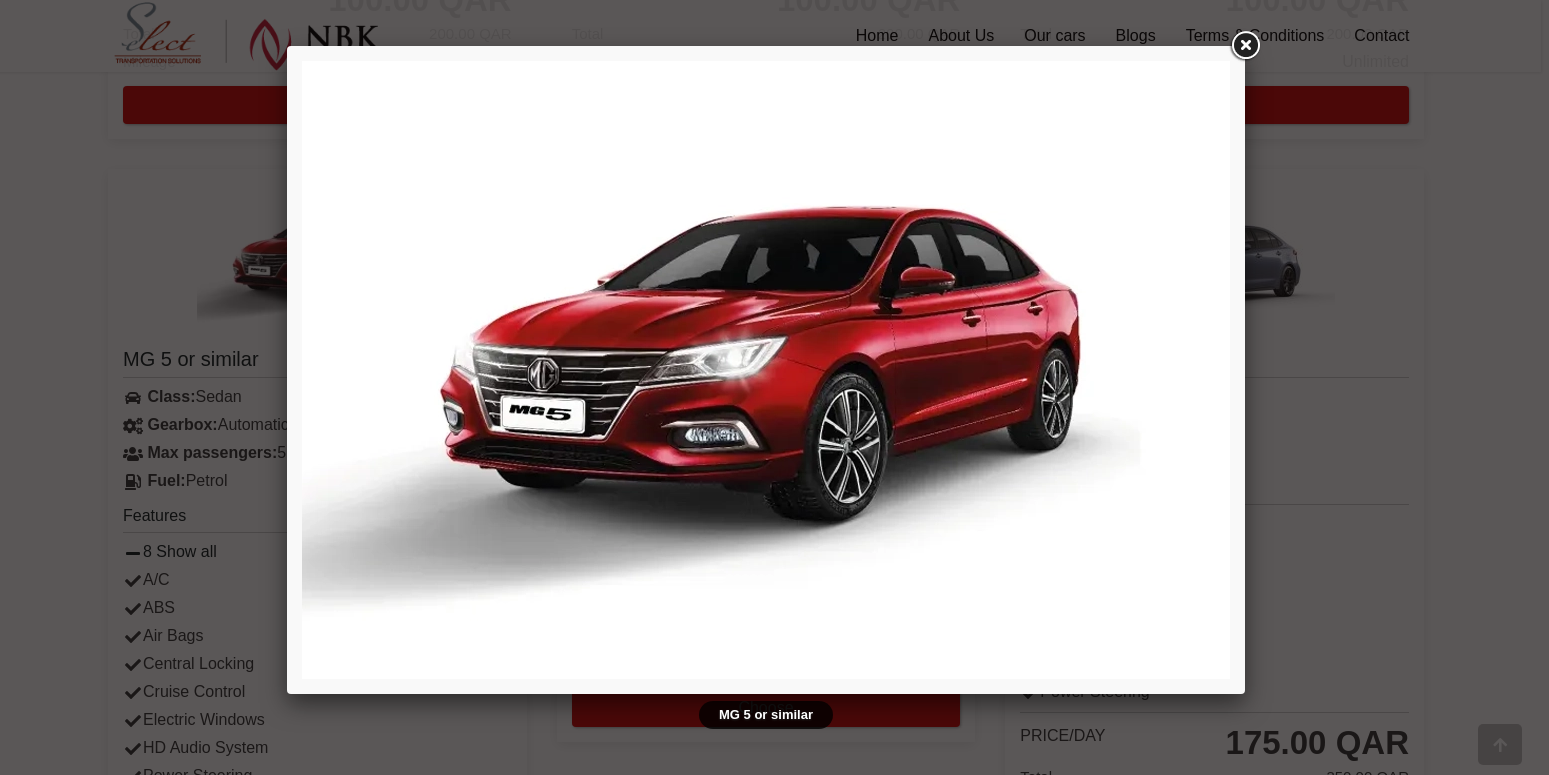 click at bounding box center (1245, 46) 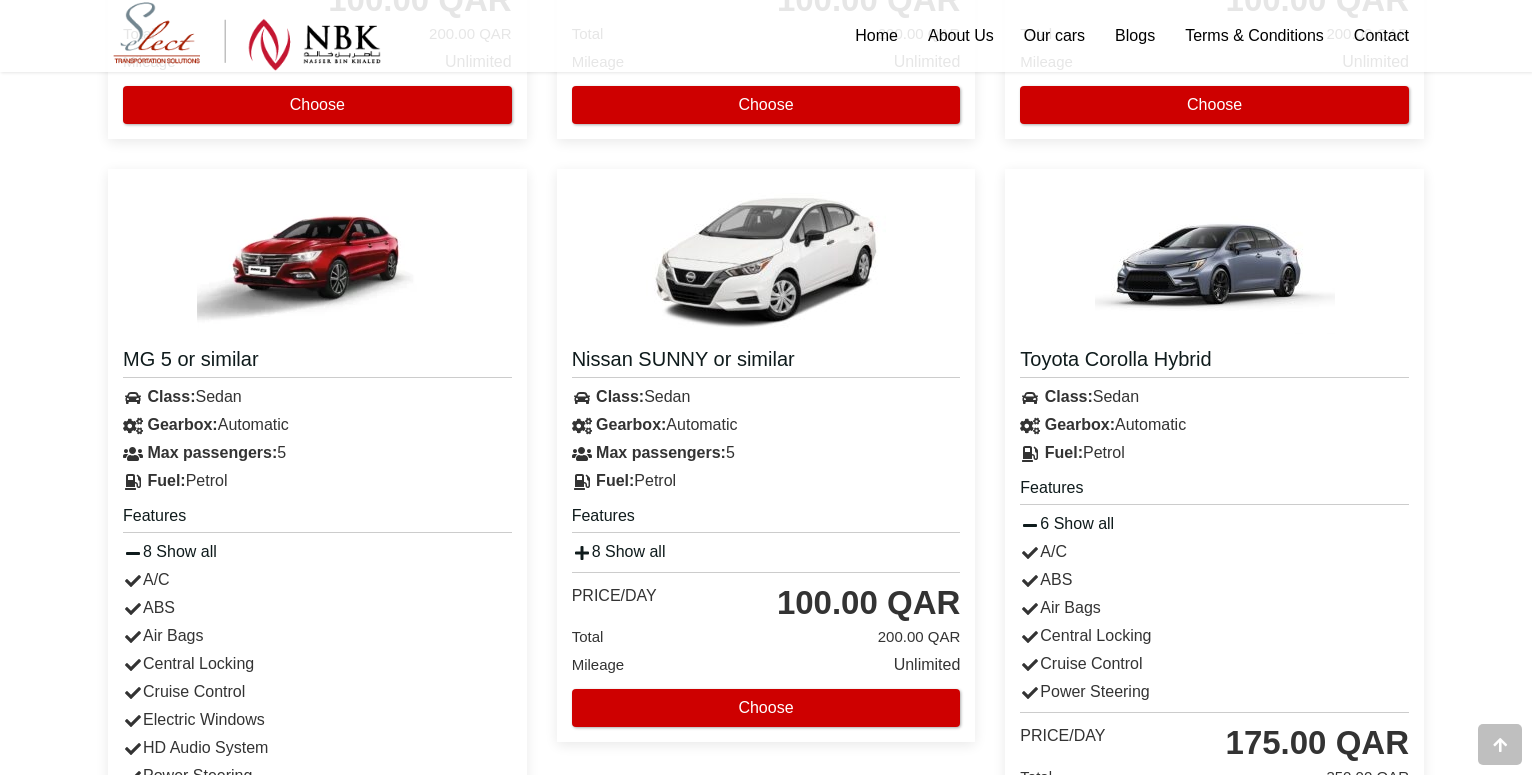 click at bounding box center (1215, 259) 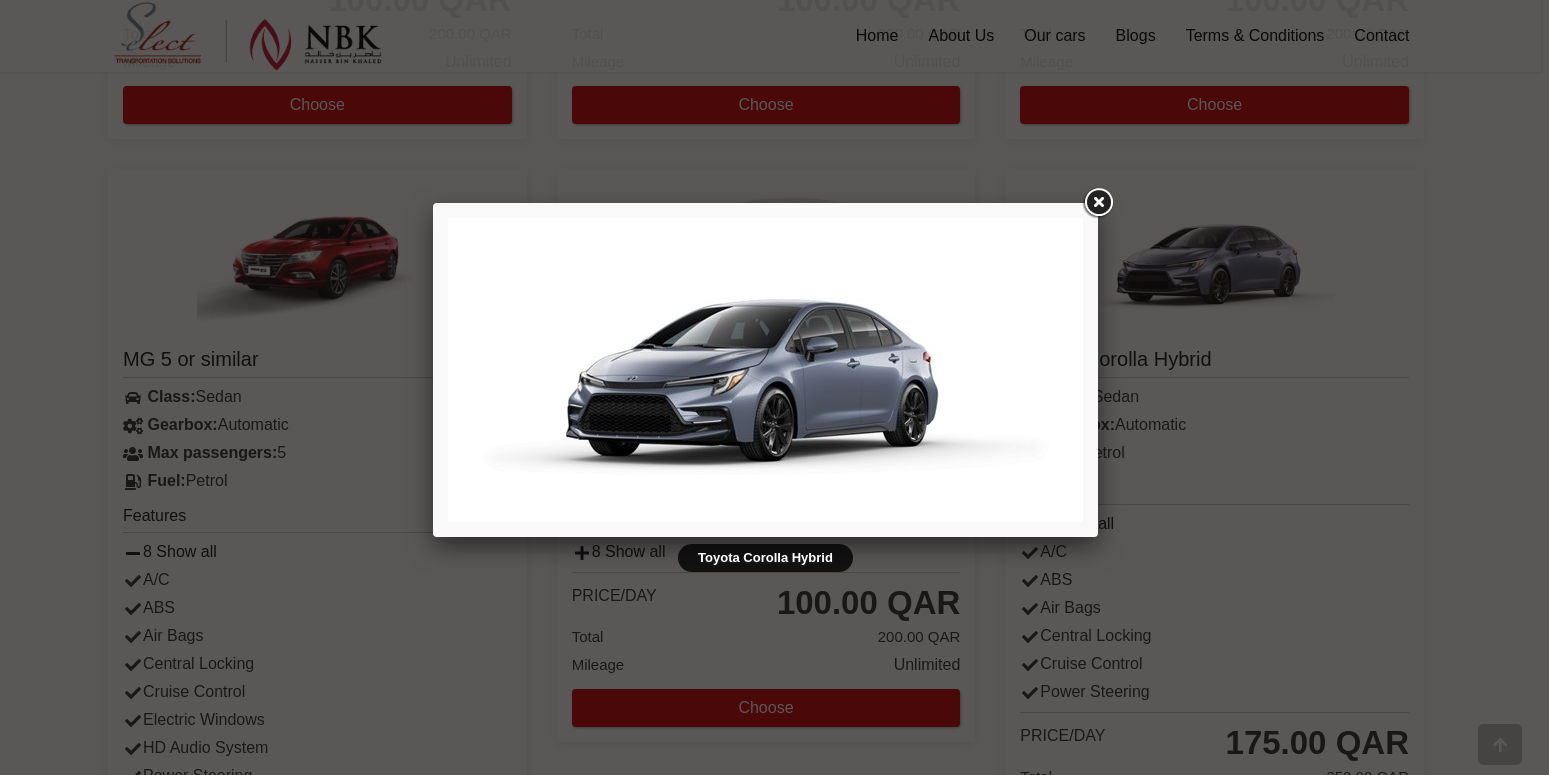 click at bounding box center (1098, 203) 